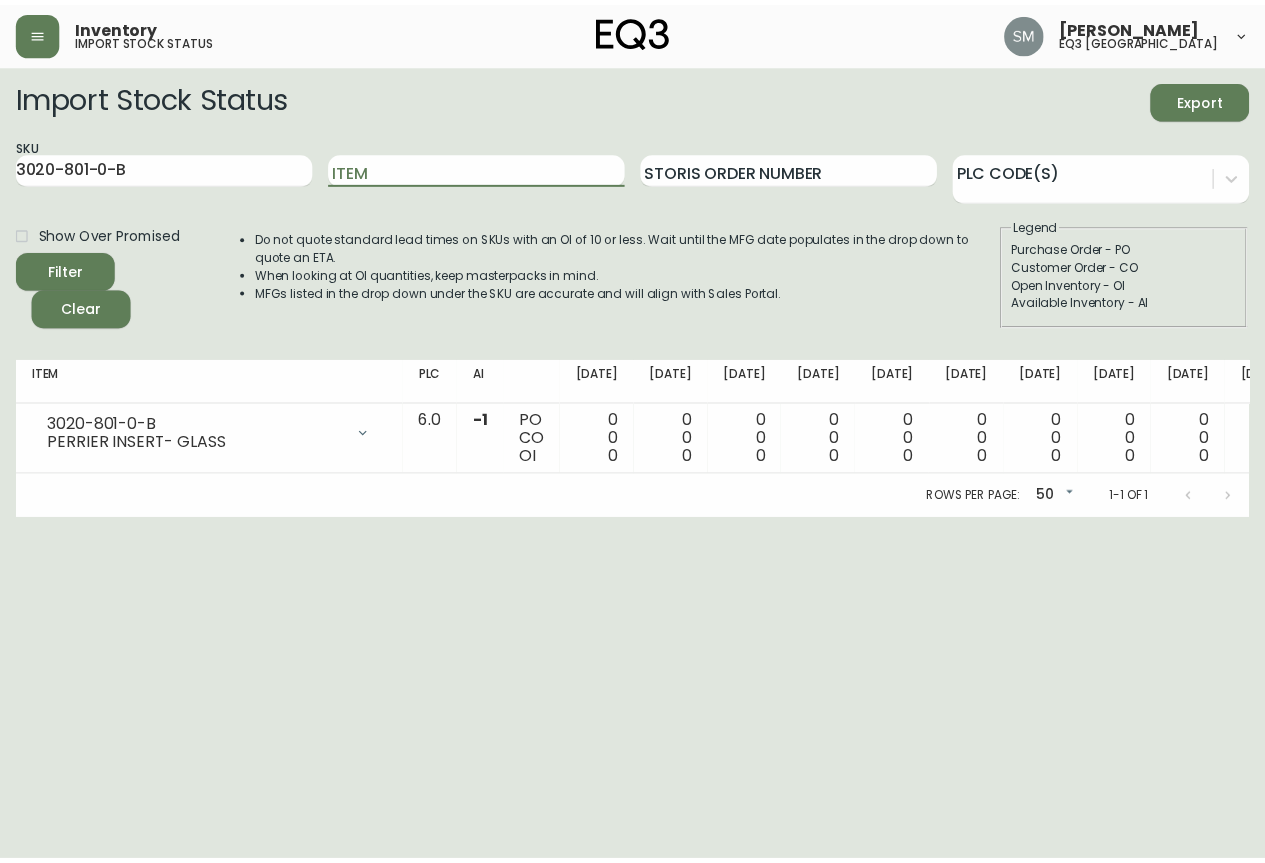 scroll, scrollTop: 0, scrollLeft: 0, axis: both 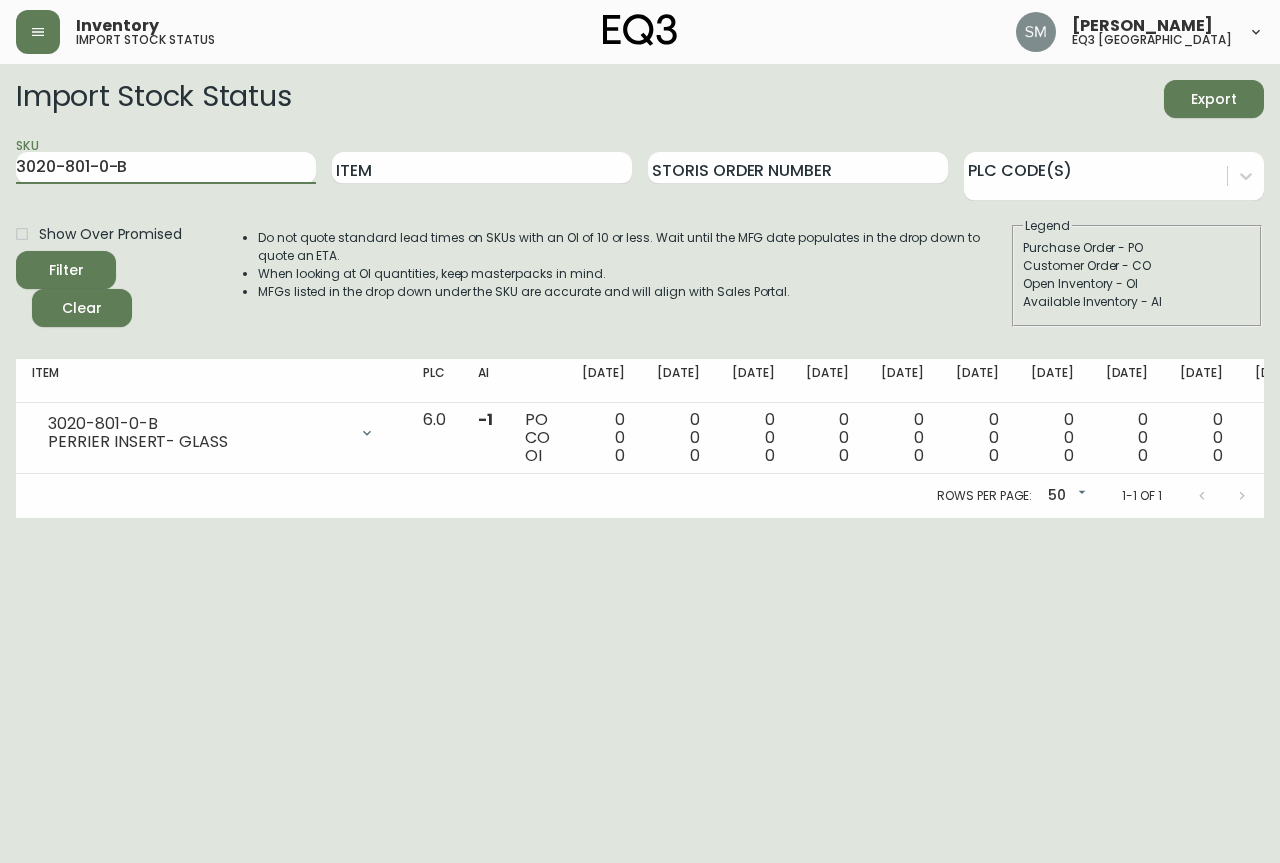 drag, startPoint x: 236, startPoint y: 173, endPoint x: 0, endPoint y: 173, distance: 236 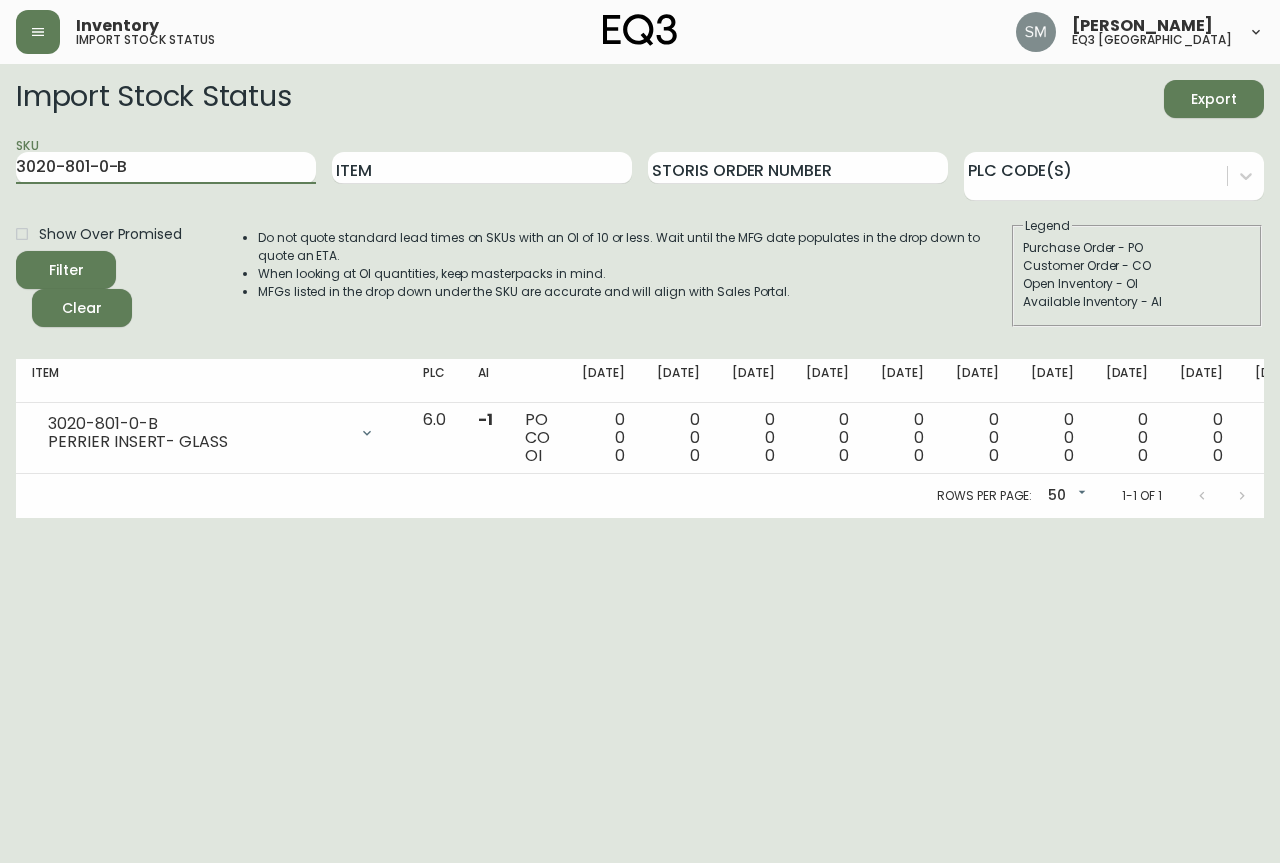 click on "Import Stock Status Export SKU 3020-801-0-B Item Storis Order Number PLC Code(s) Show Over Promised Filter Clear Do not quote standard lead times on SKUs with an OI of 10 or less. Wait until the MFG date populates in the drop down to quote an ETA. When looking at OI quantities, keep masterpacks in mind. MFGs listed in the drop down under the SKU are accurate and will align with Sales Portal. Legend Purchase Order - PO Customer Order - CO Open Inventory - OI Available Inventory - AI Item PLC AI [DATE] Aug [DATE] Aug [DATE] Sep [DATE] Sep [DATE] Oct [DATE] Oct [DATE] Future 3020-801-0-B PERRIER INSERT- GLASS Opening Balance 0 ( [DATE] ) Available Inventory -1 ( [DATE] ) Customer Order (8538609) 1 ( [DATE] ) Purchase Order (P019553) 50 ( [DATE] ) 6.0 -1 PO CO OI 0 0 0 0 0 0 0 0 0 0 0 0 0 0 0 0 0 0 0 0 0 0 0 0 0 0 0 50 1 49 0 0 49 0 0 49 0 0 49 0 0 49 Rows per page: 50 50 1-1 of 1" at bounding box center [640, 291] 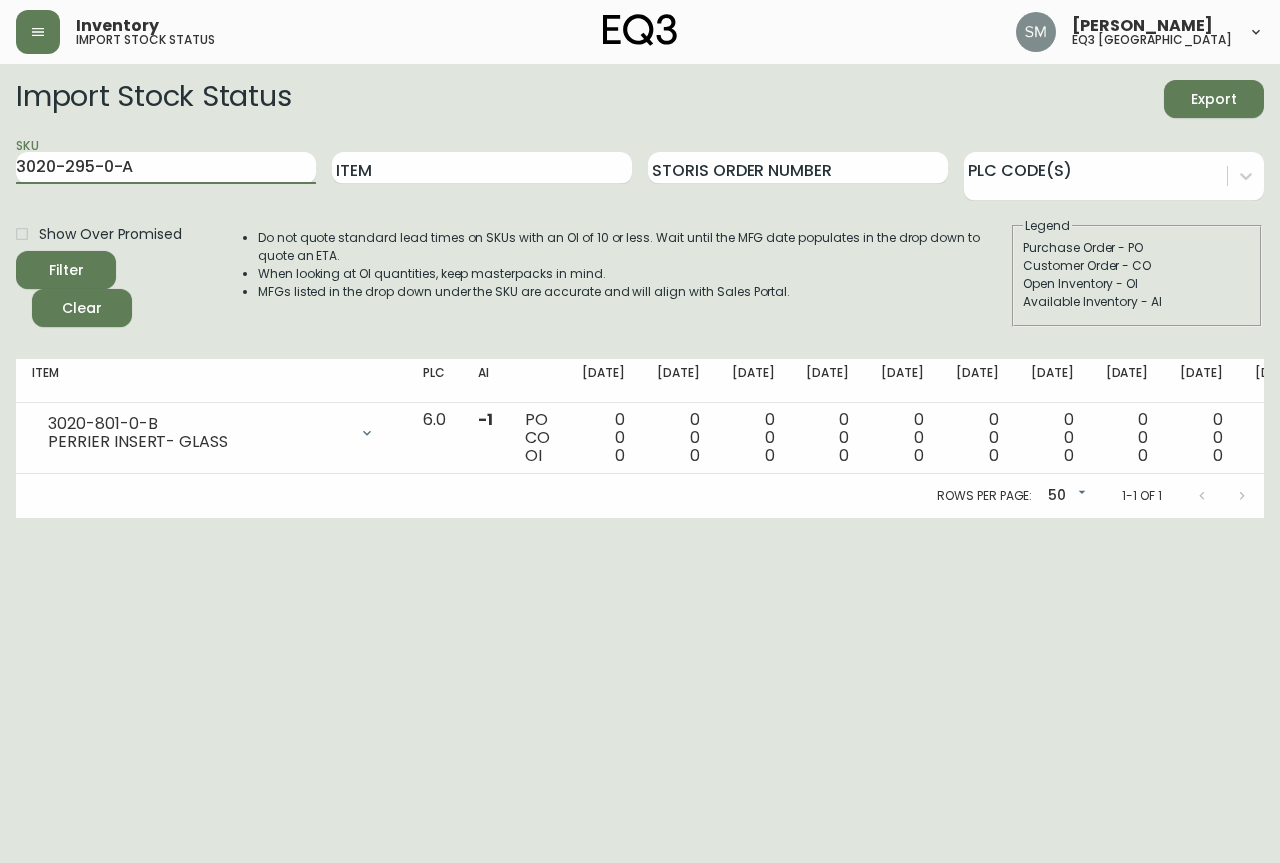 type on "3020-295-0-A" 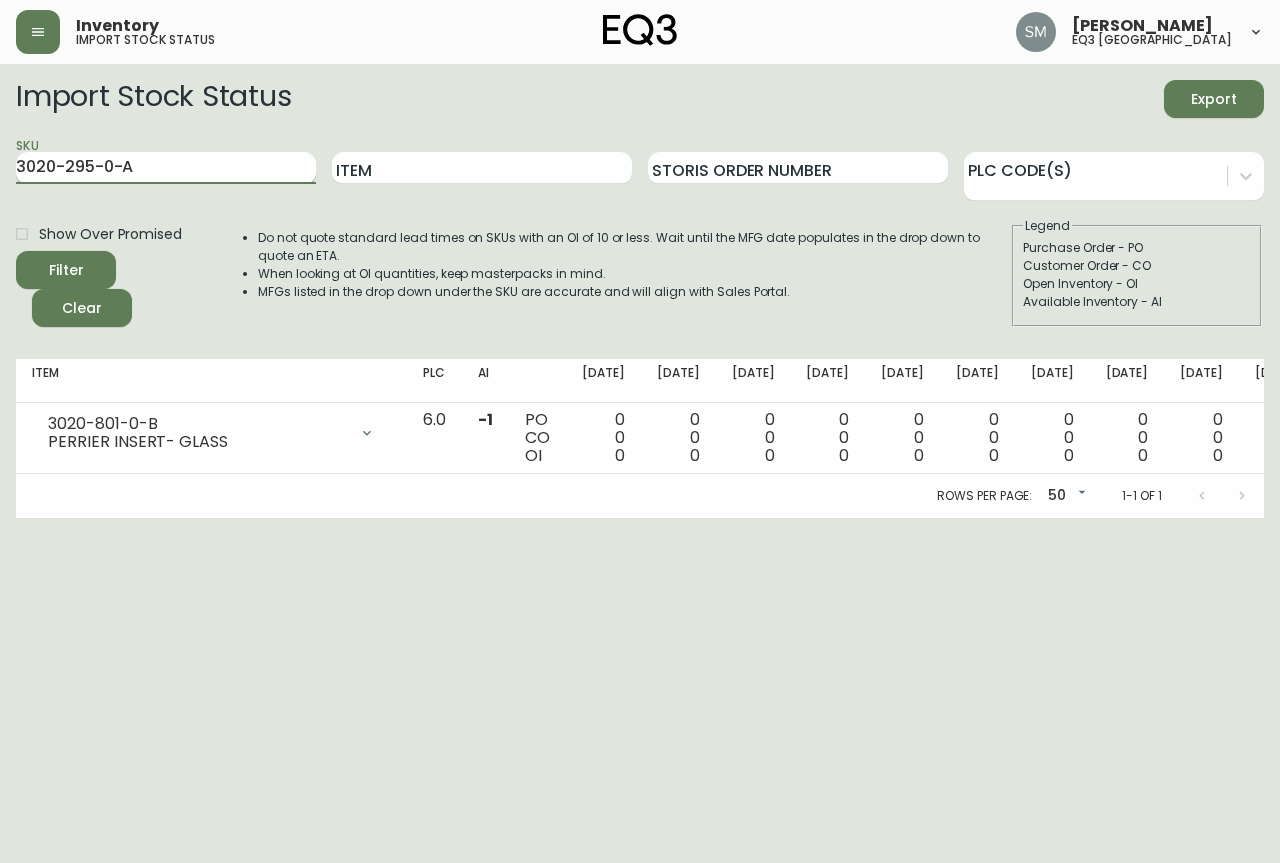 click on "3020-295-0-A" at bounding box center [166, 168] 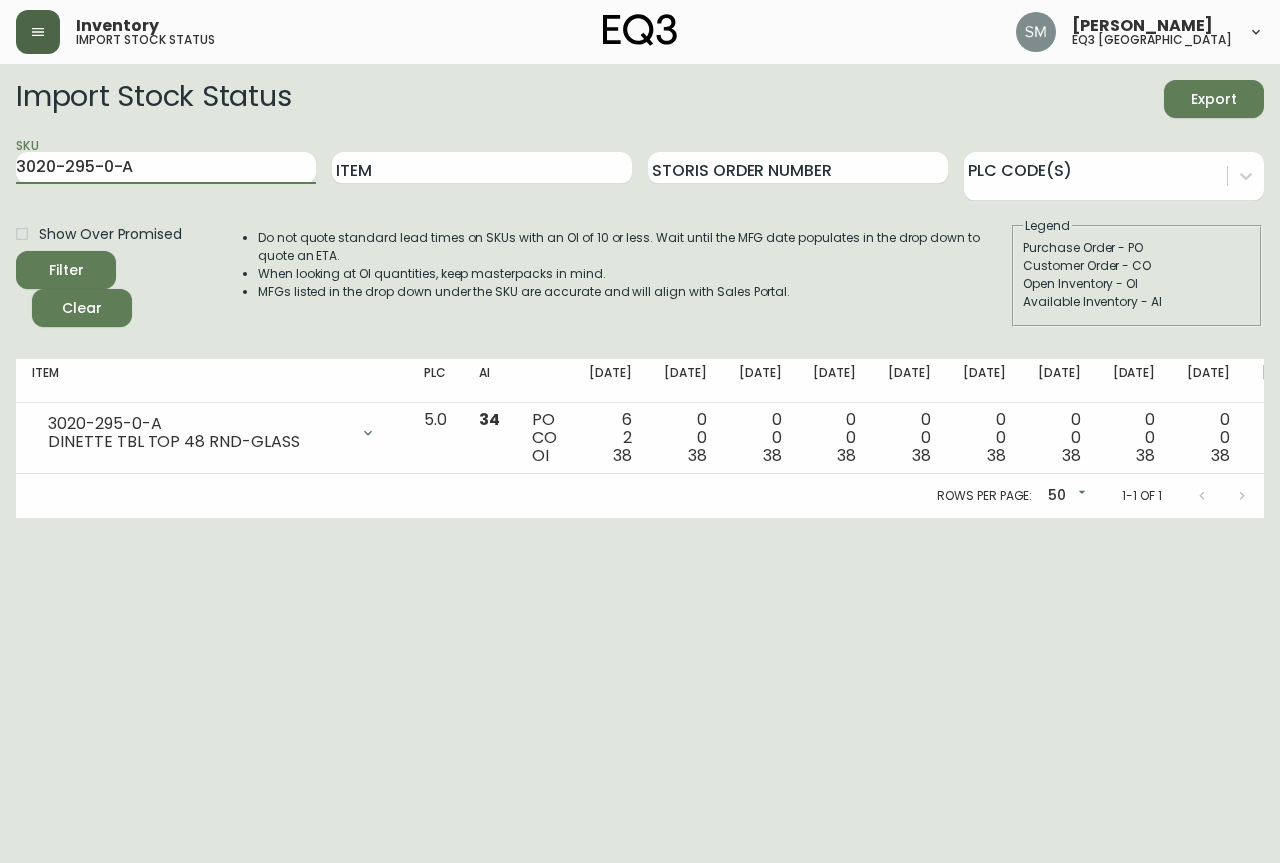 click at bounding box center [38, 32] 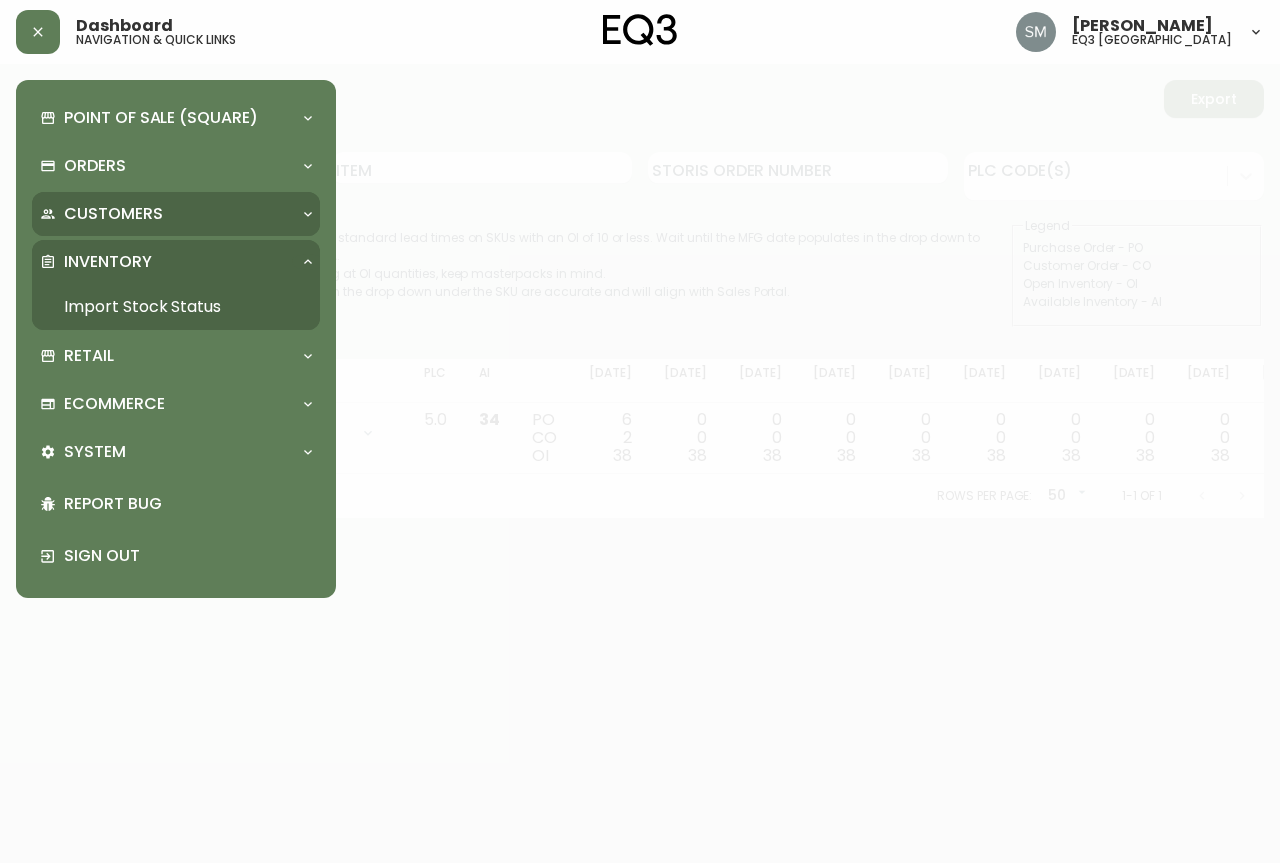 drag, startPoint x: 143, startPoint y: 219, endPoint x: 150, endPoint y: 210, distance: 11.401754 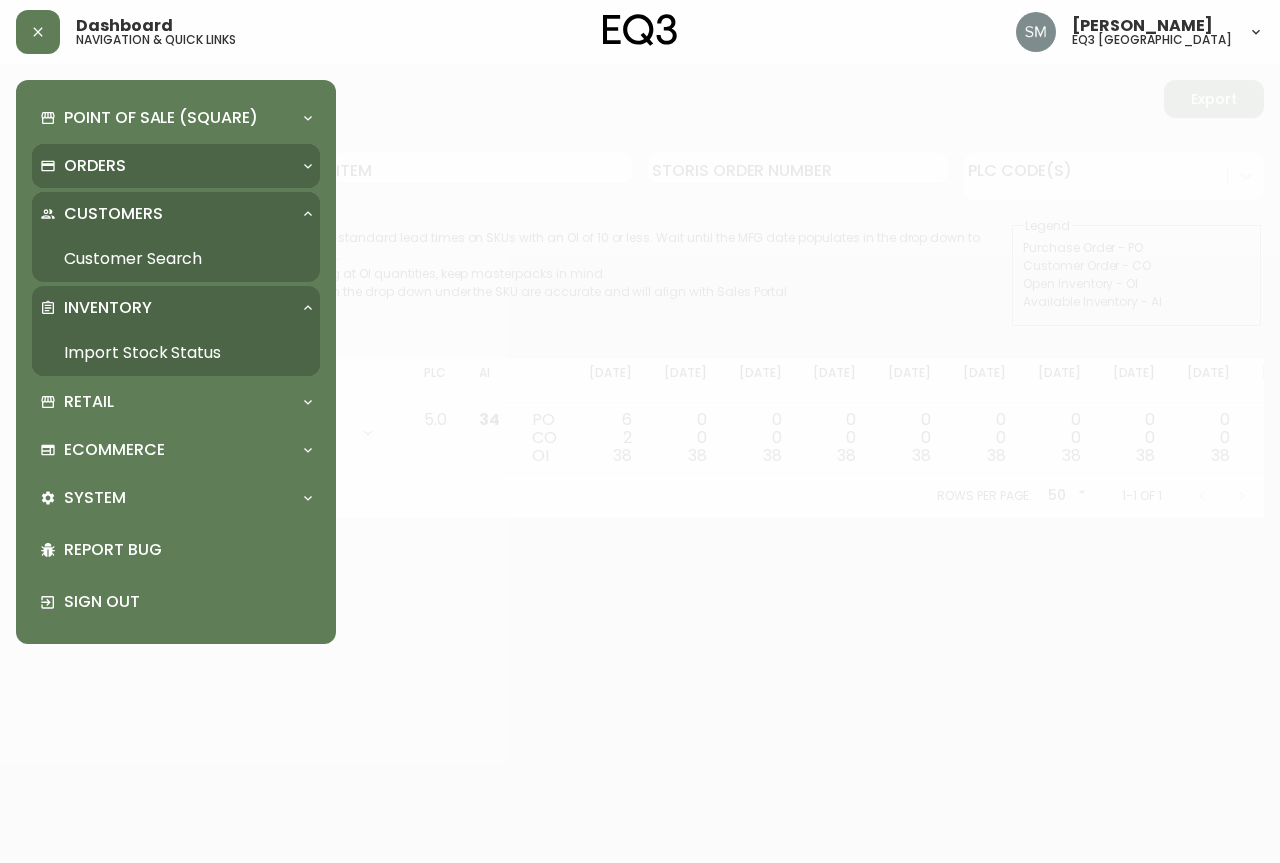 click on "Orders" at bounding box center (166, 166) 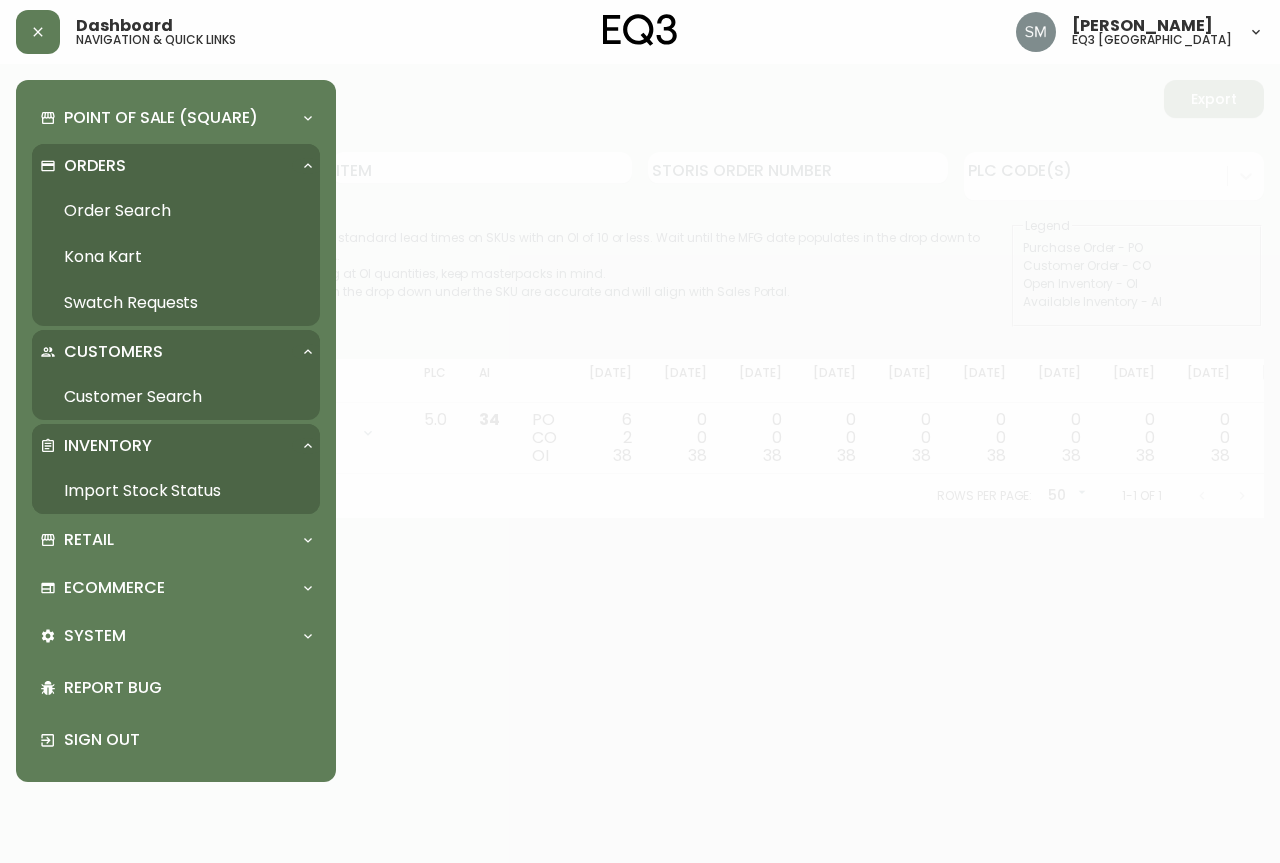 click on "Order Search" at bounding box center [176, 211] 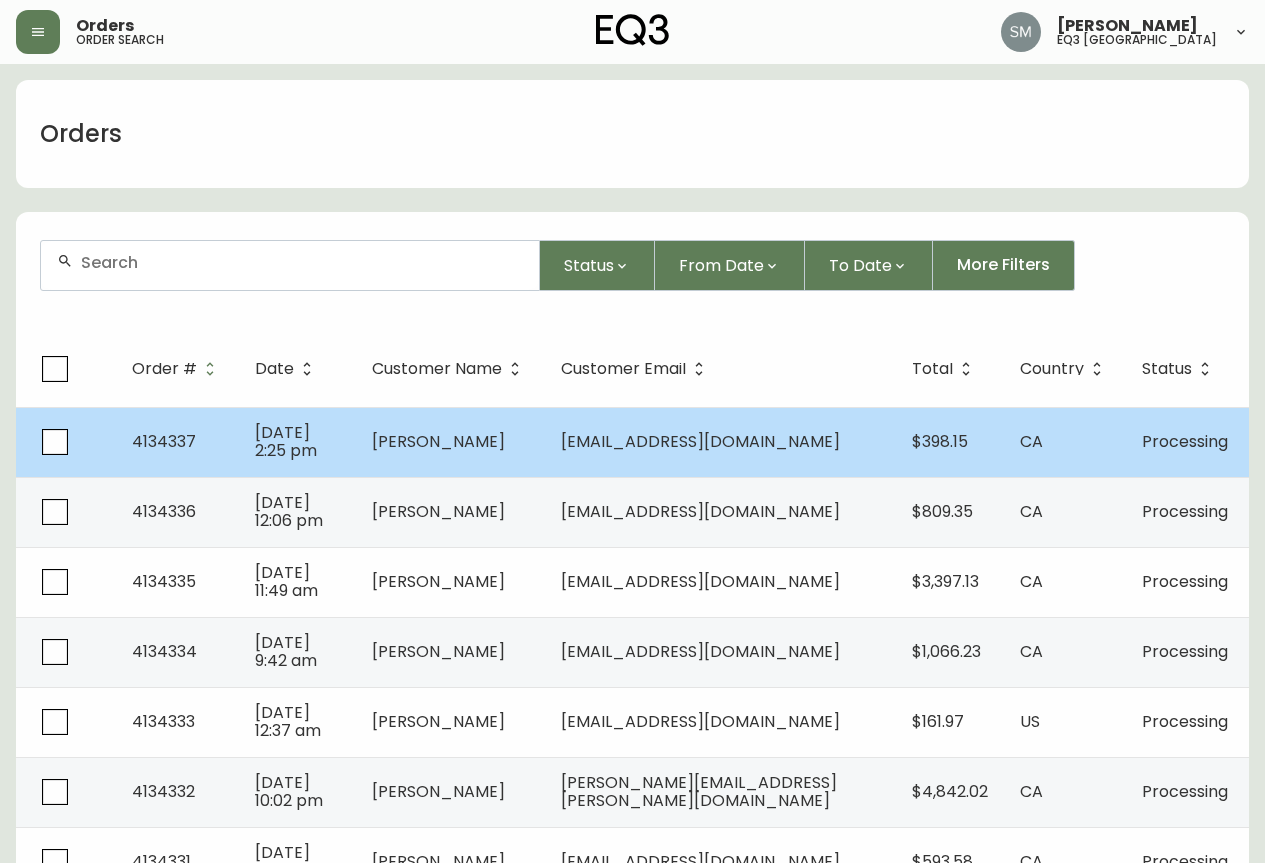 click on "[EMAIL_ADDRESS][DOMAIN_NAME]" at bounding box center [700, 441] 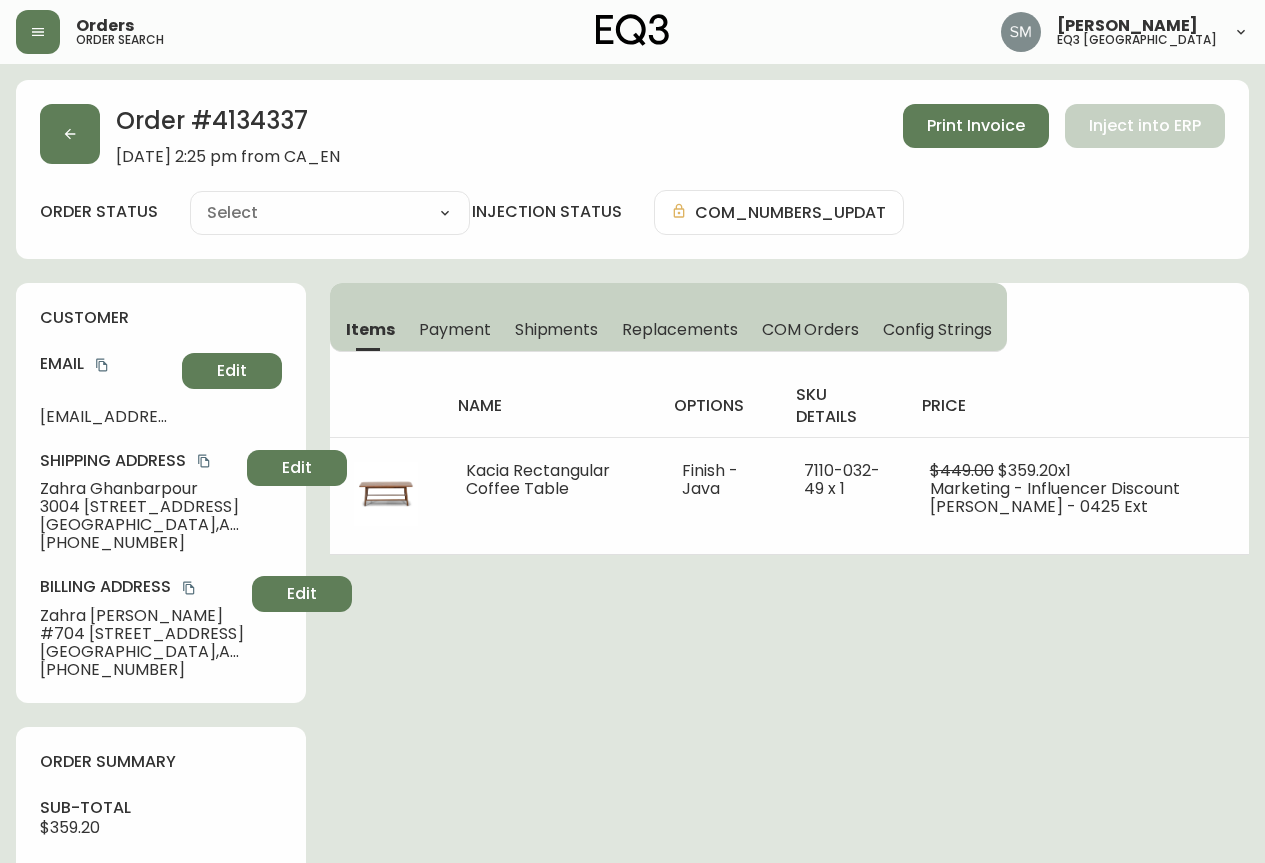 type on "Processing" 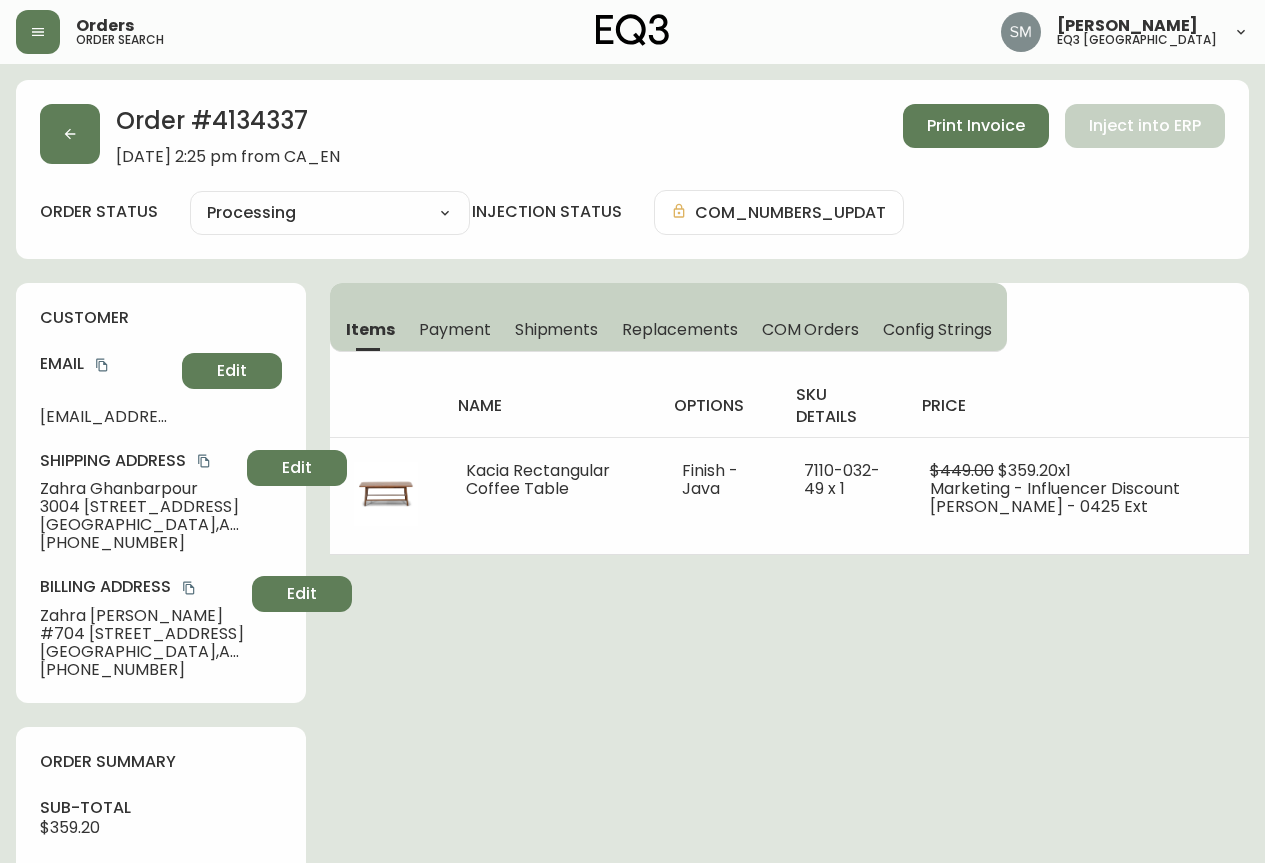 select on "PROCESSING" 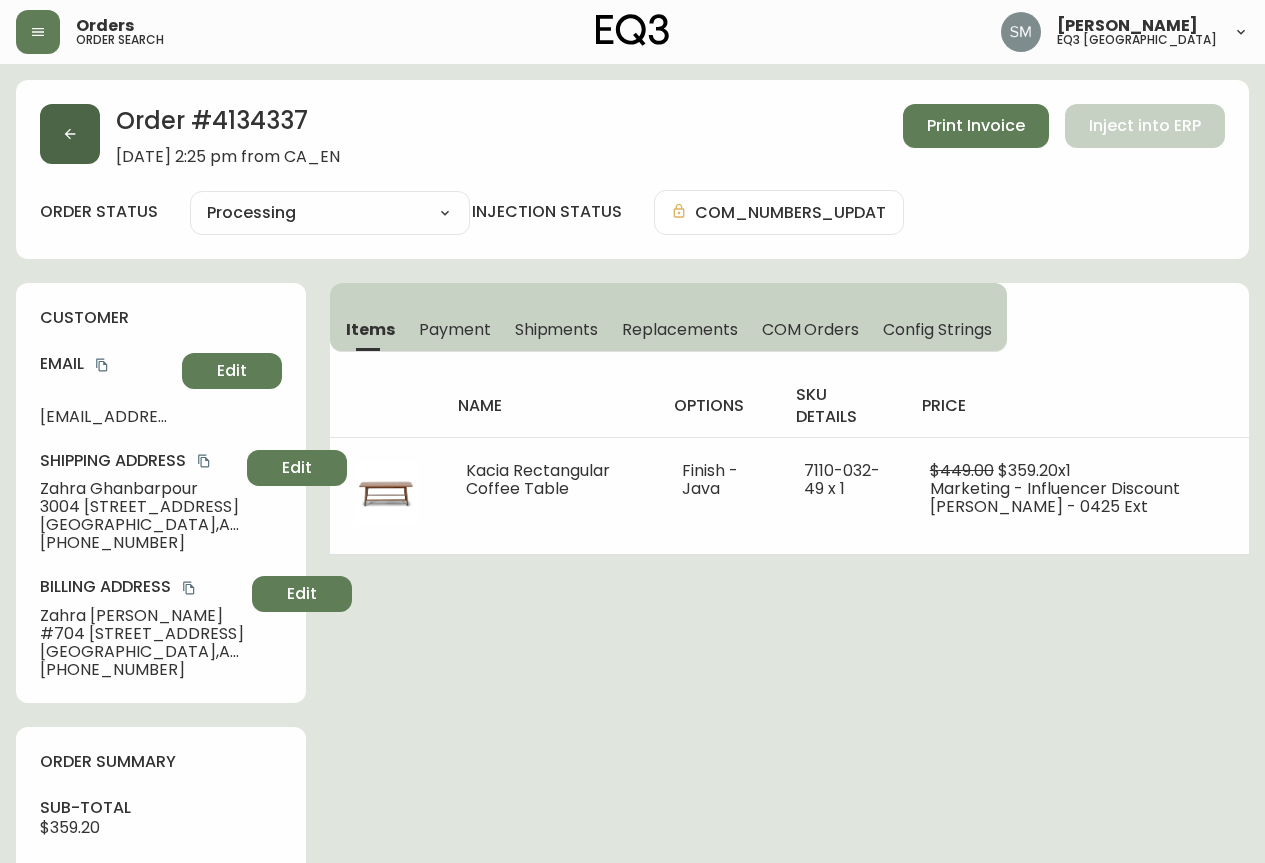 click 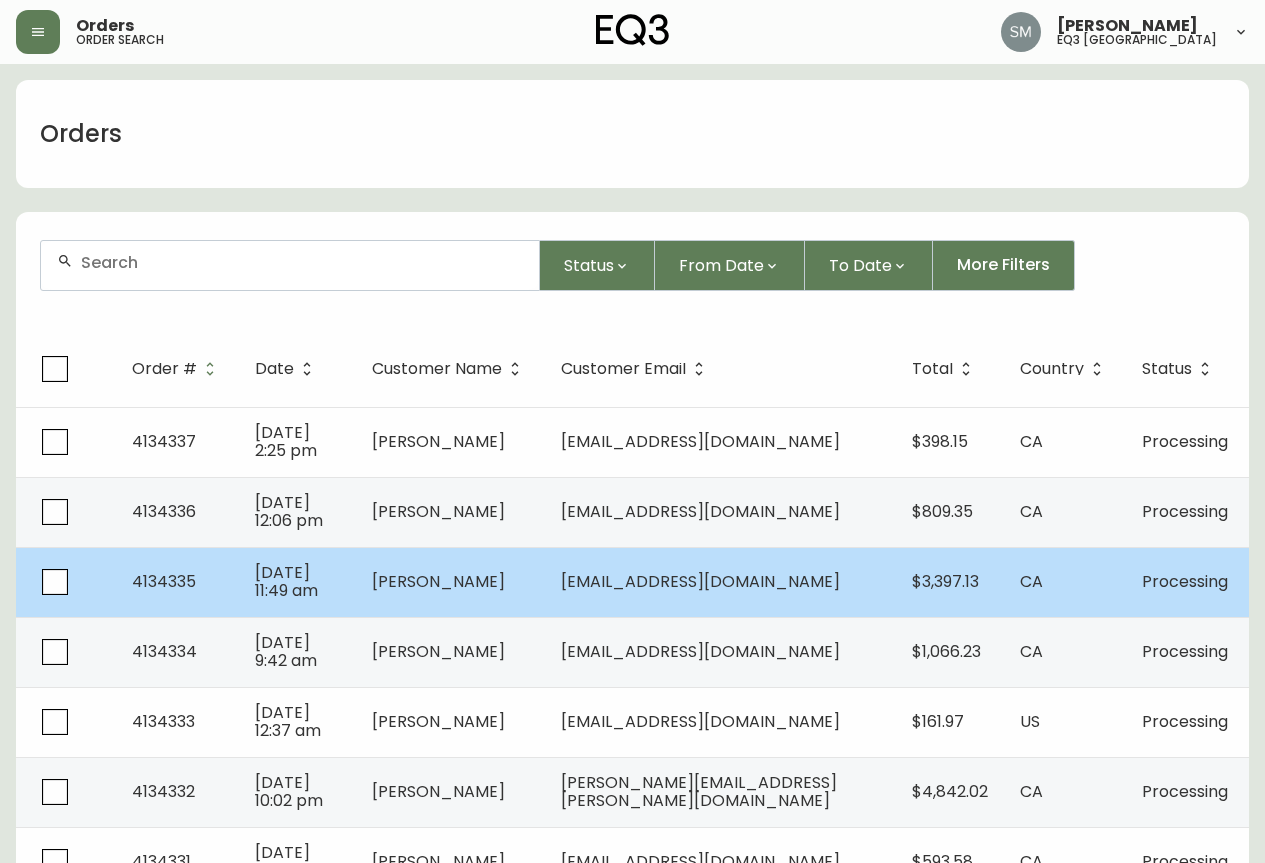 click on "[PERSON_NAME]" at bounding box center [451, 582] 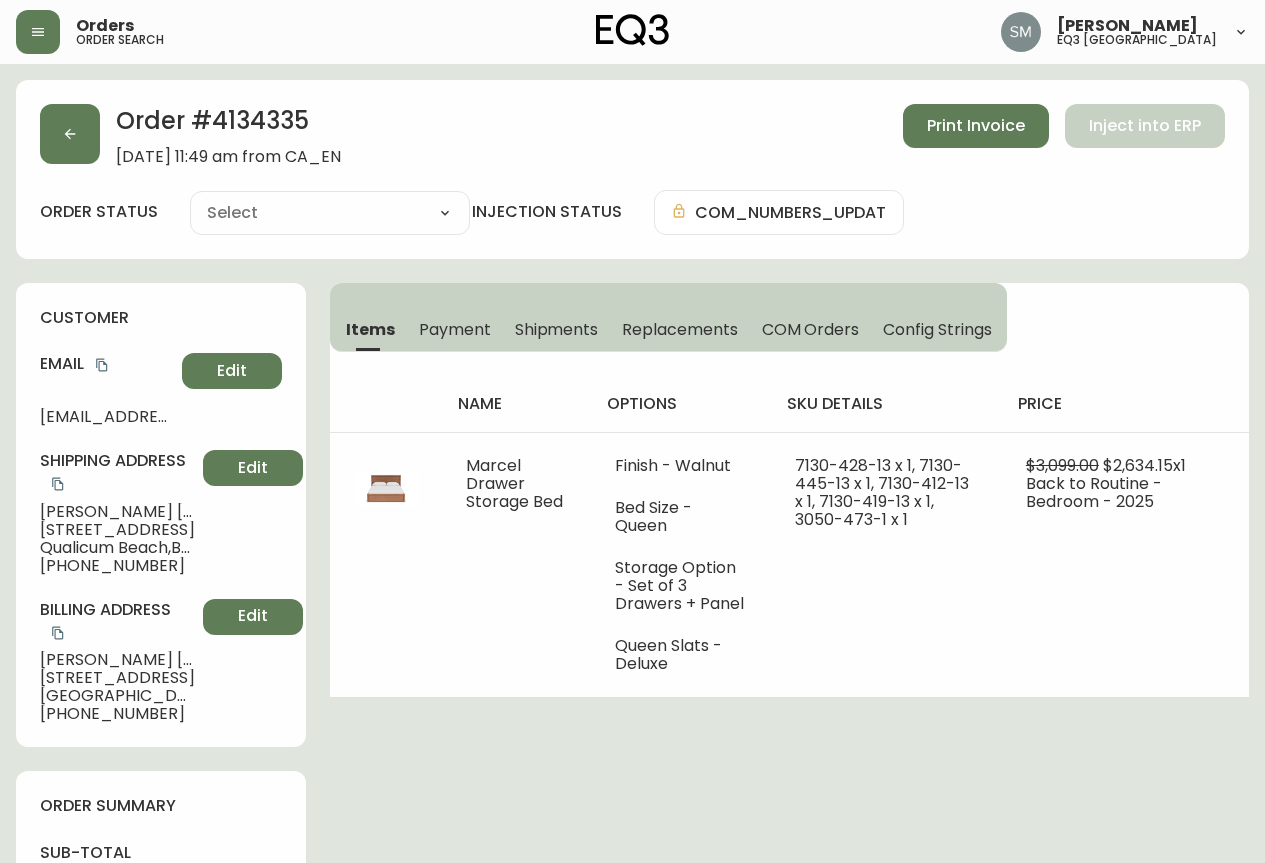 type on "Processing" 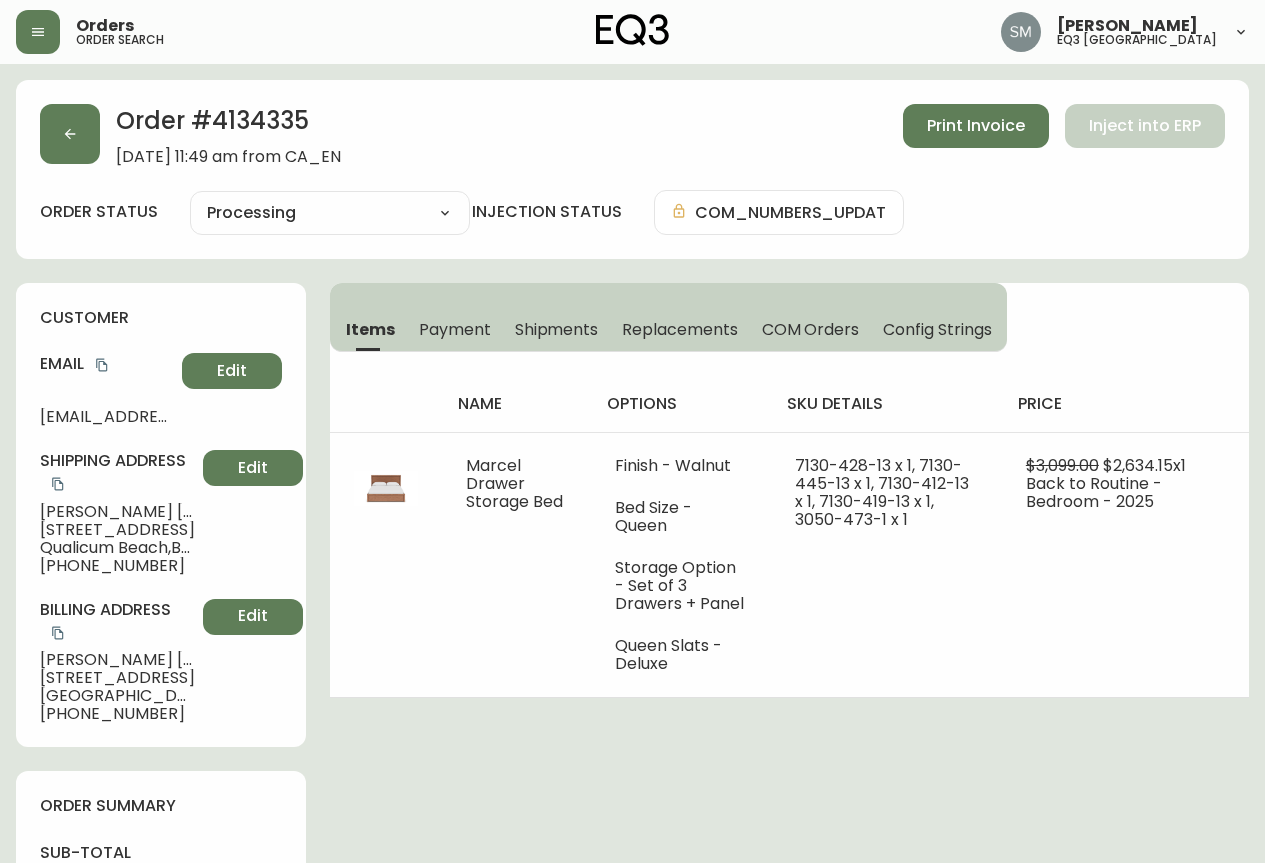 select on "PROCESSING" 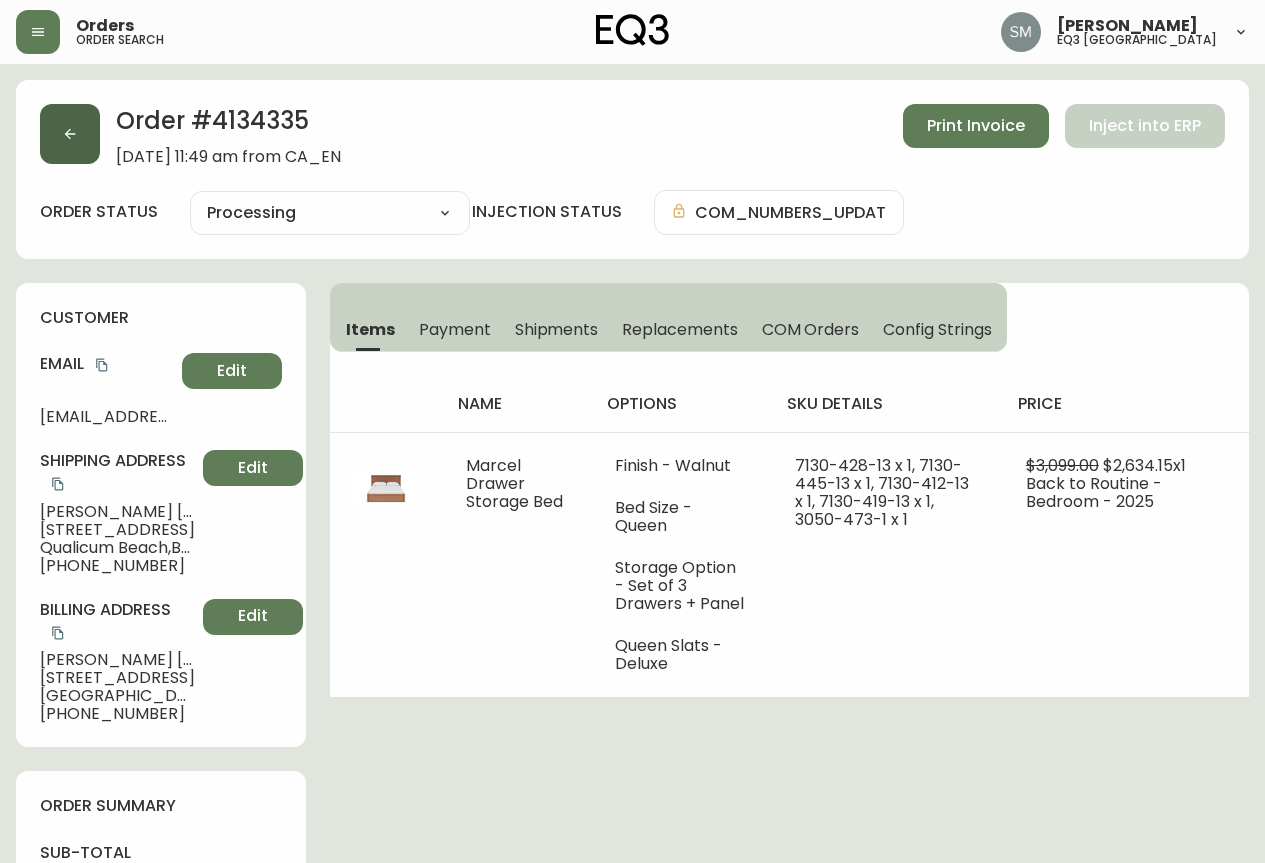 click at bounding box center (70, 134) 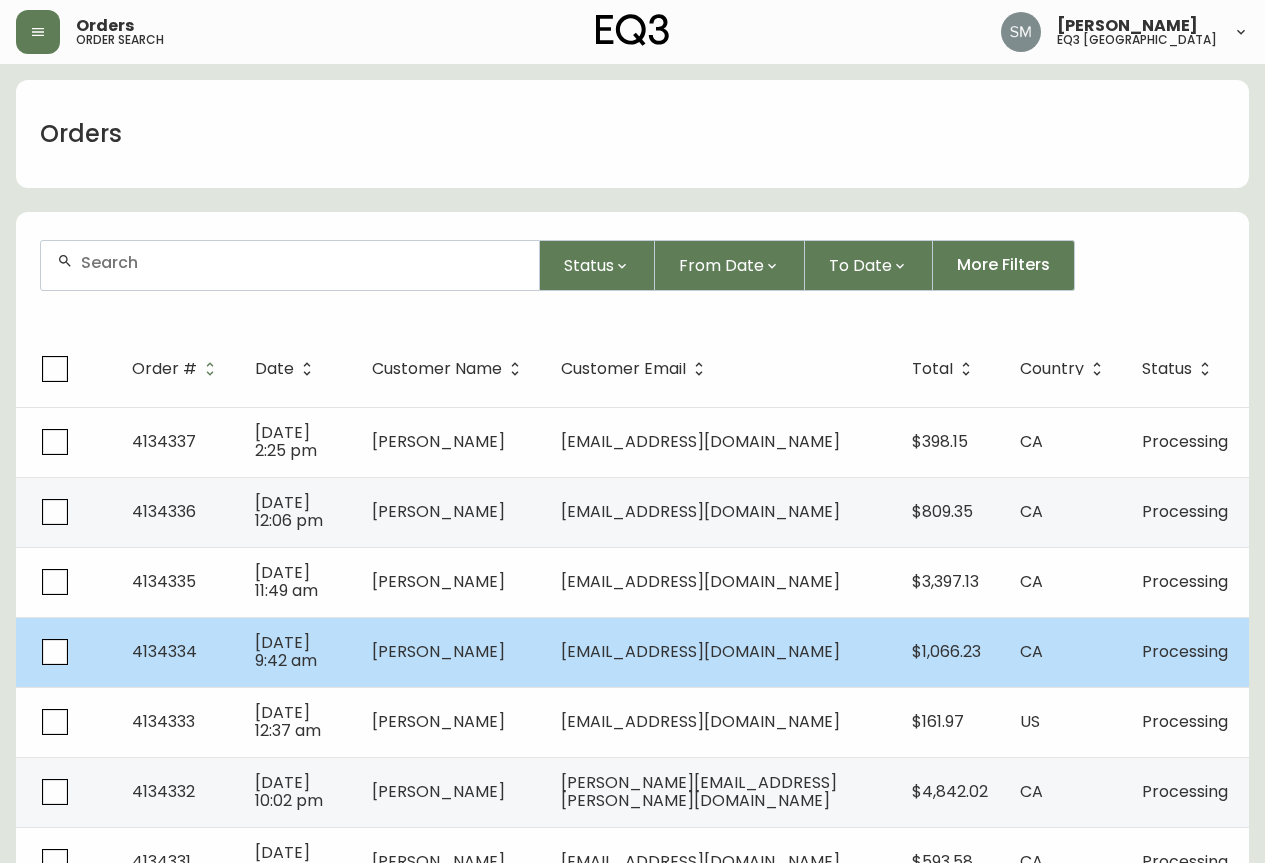 click on "[EMAIL_ADDRESS][DOMAIN_NAME]" at bounding box center (700, 651) 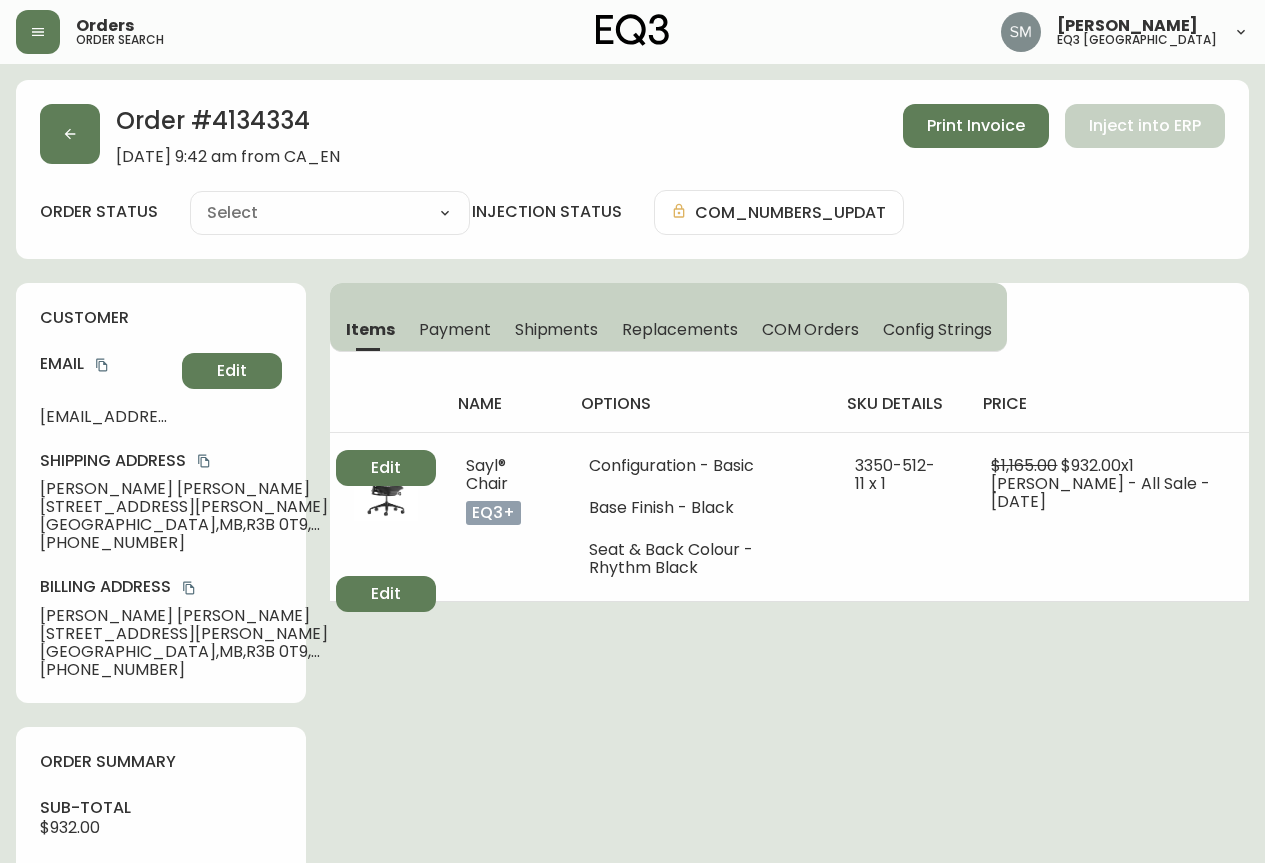 type on "Processing" 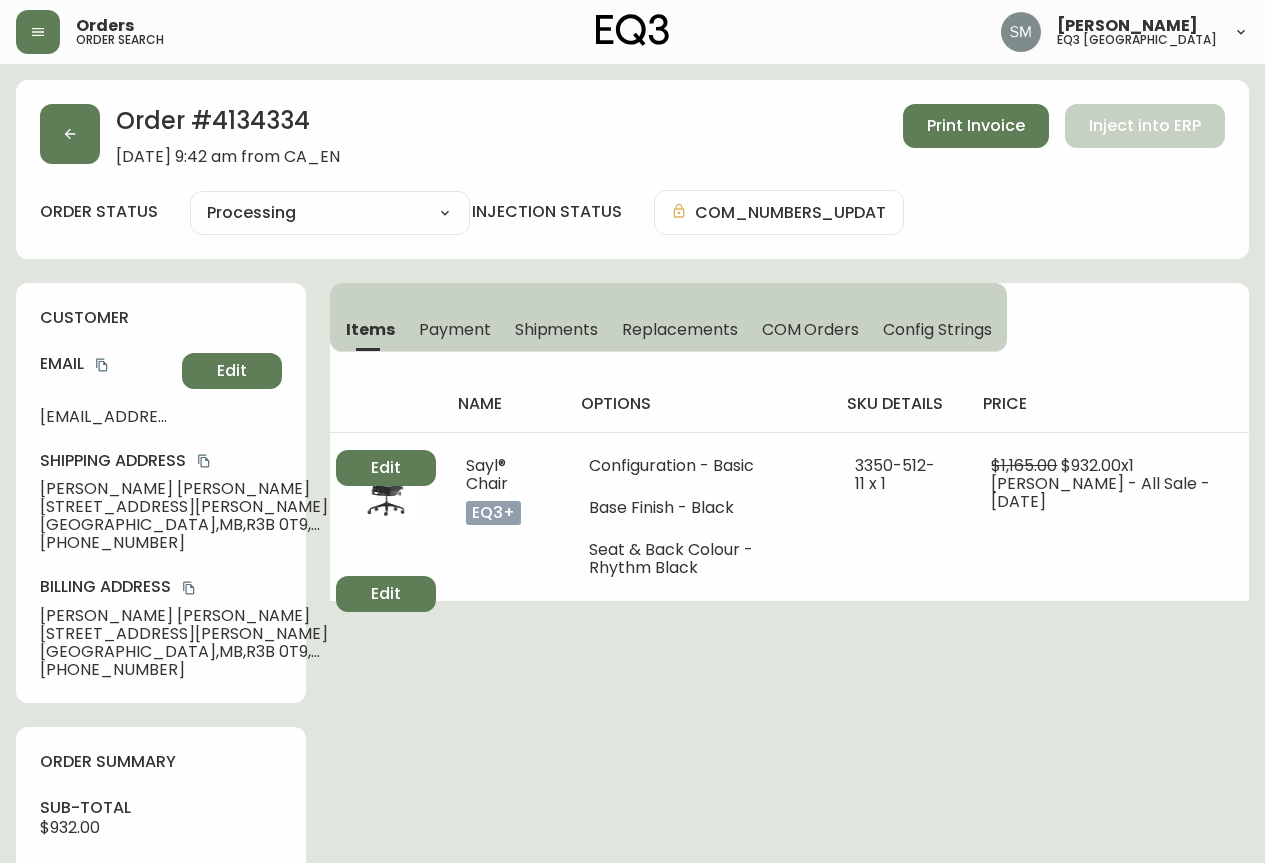 select on "PROCESSING" 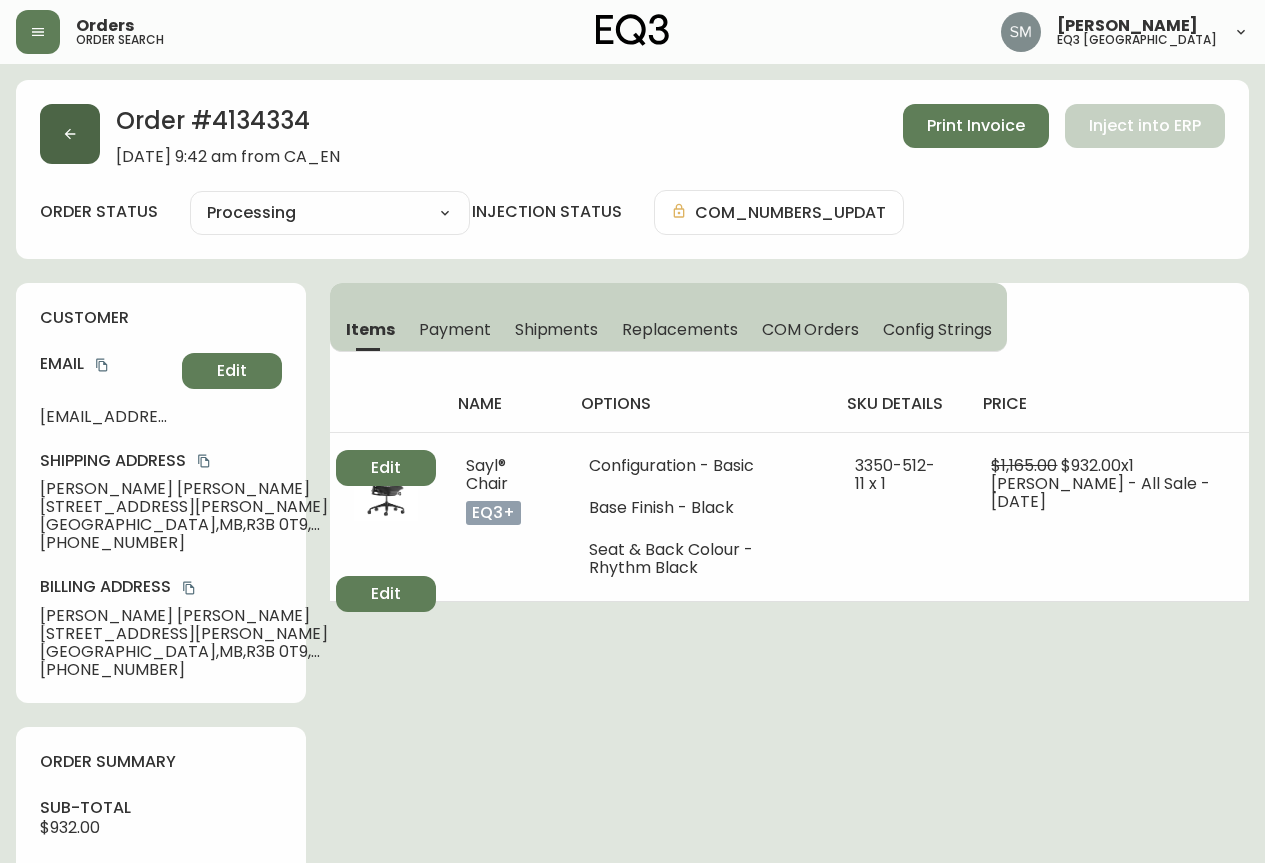 click 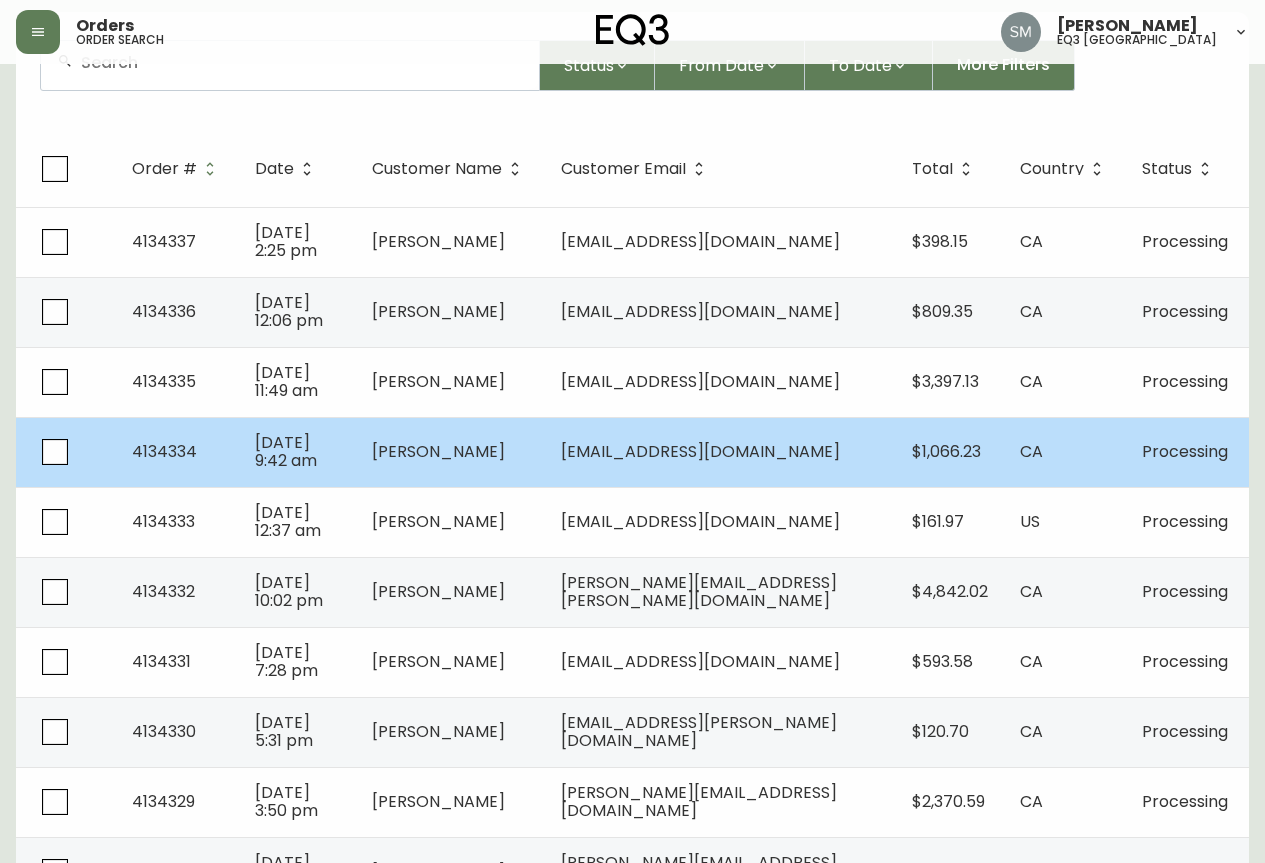 scroll, scrollTop: 300, scrollLeft: 0, axis: vertical 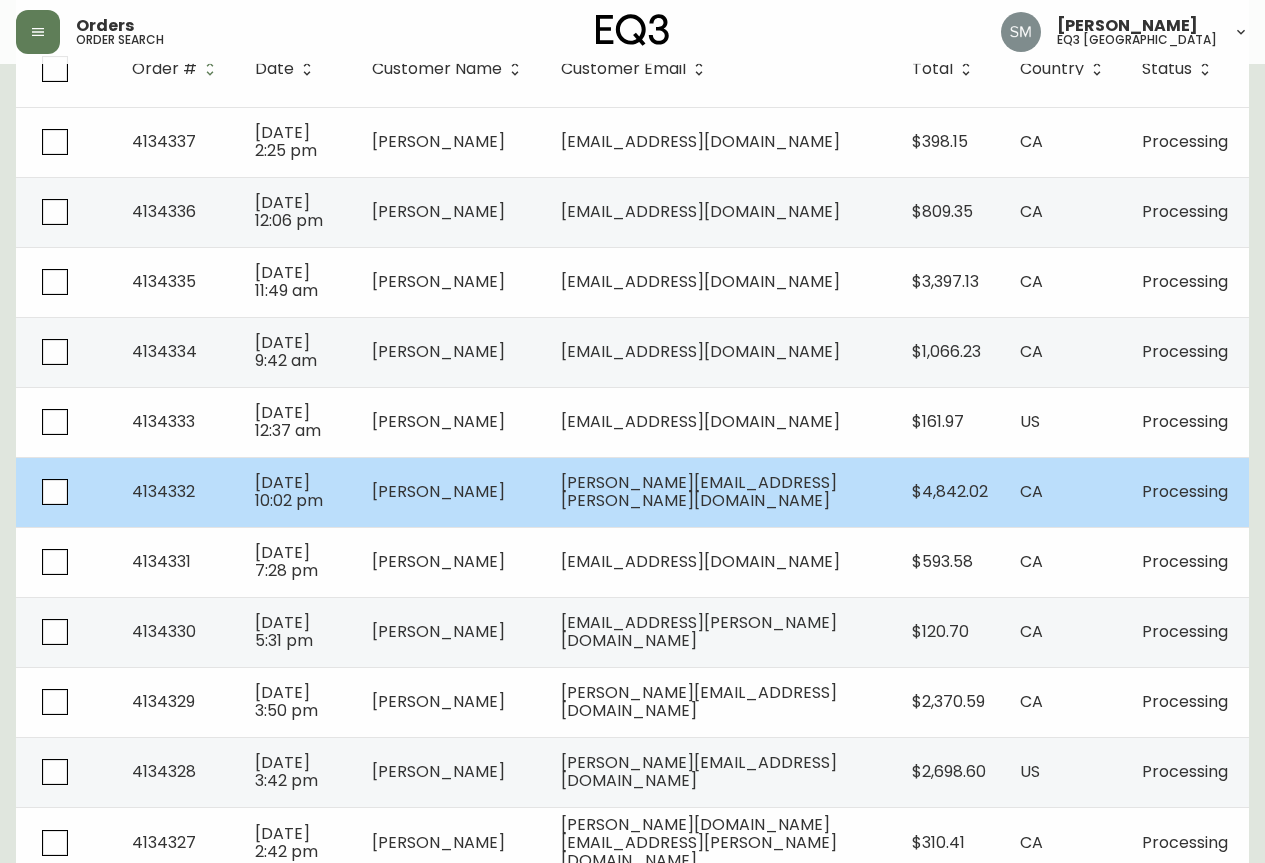 click on "[PERSON_NAME]" at bounding box center [451, 492] 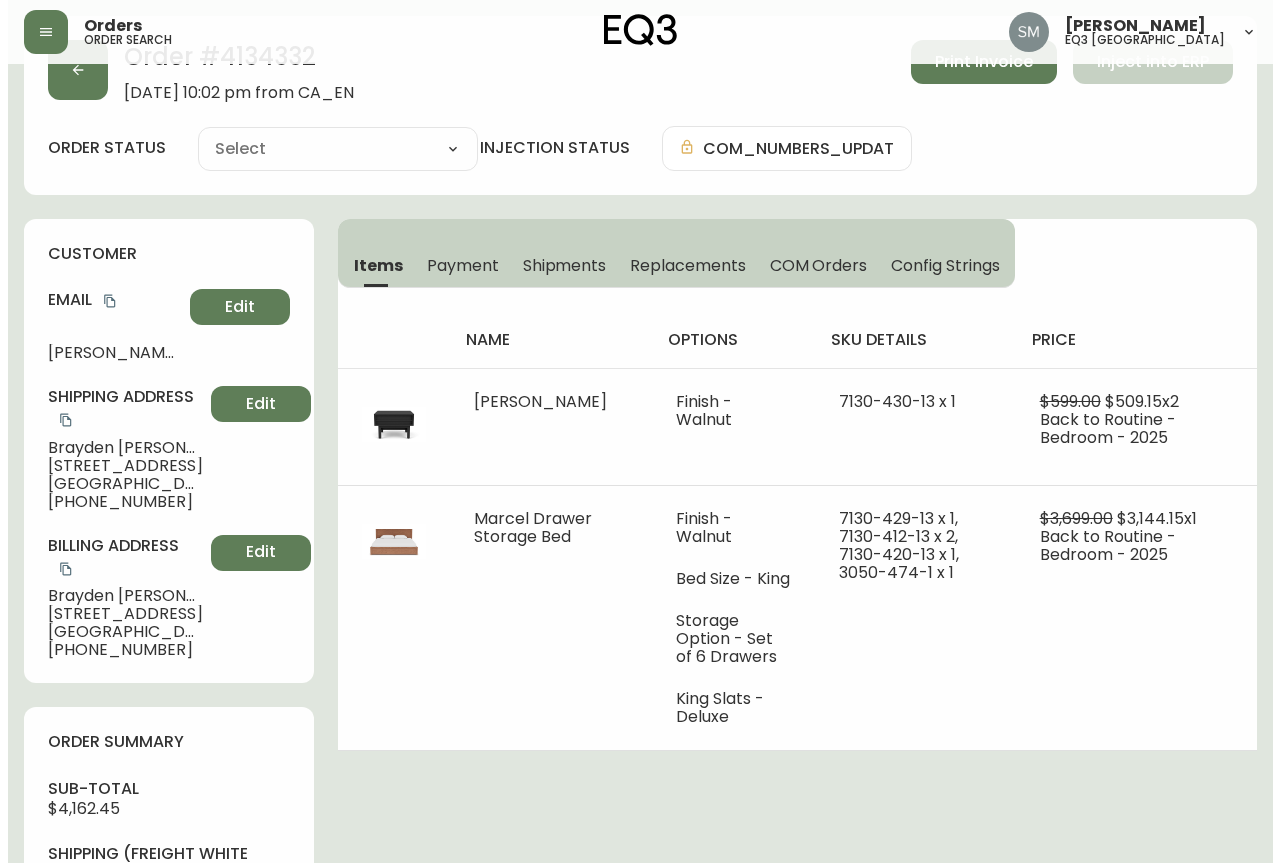 scroll, scrollTop: 300, scrollLeft: 0, axis: vertical 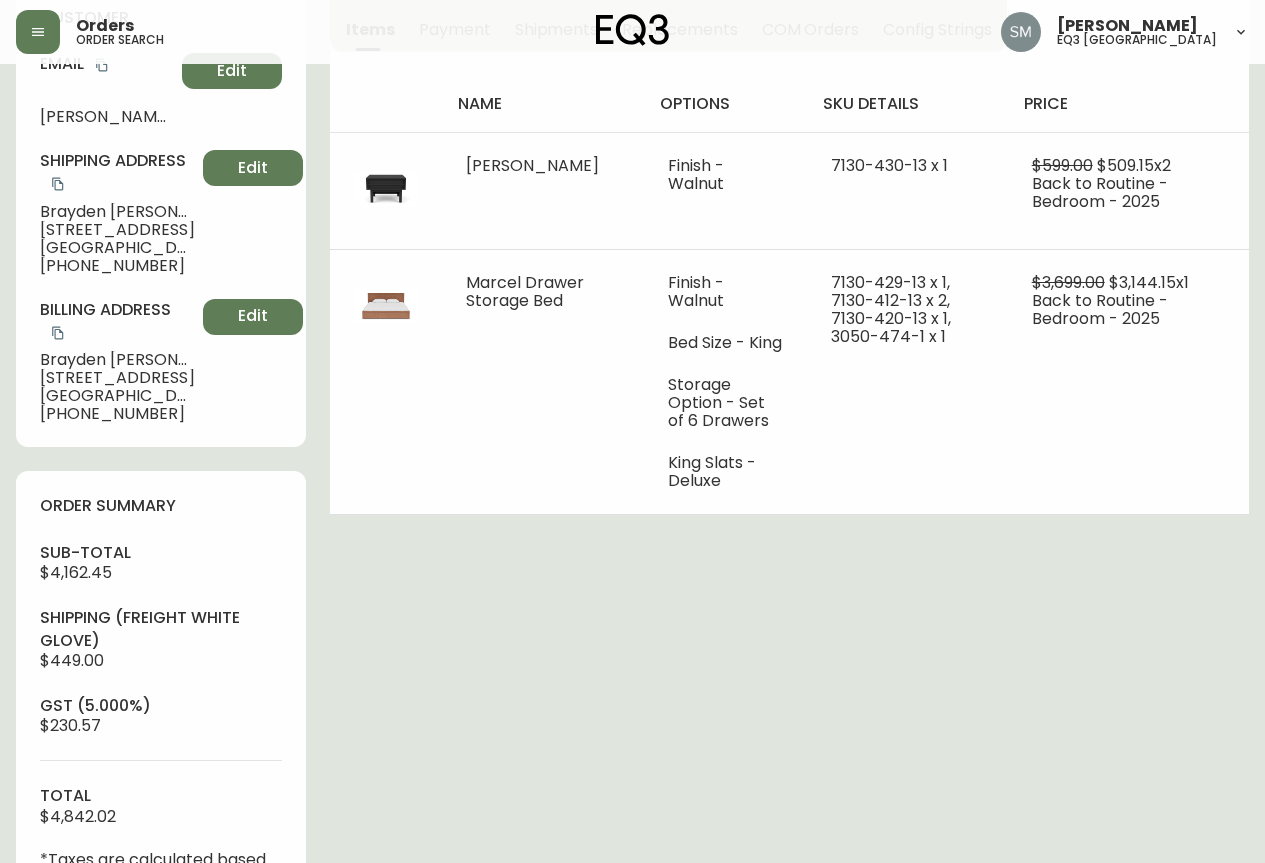 type on "Processing" 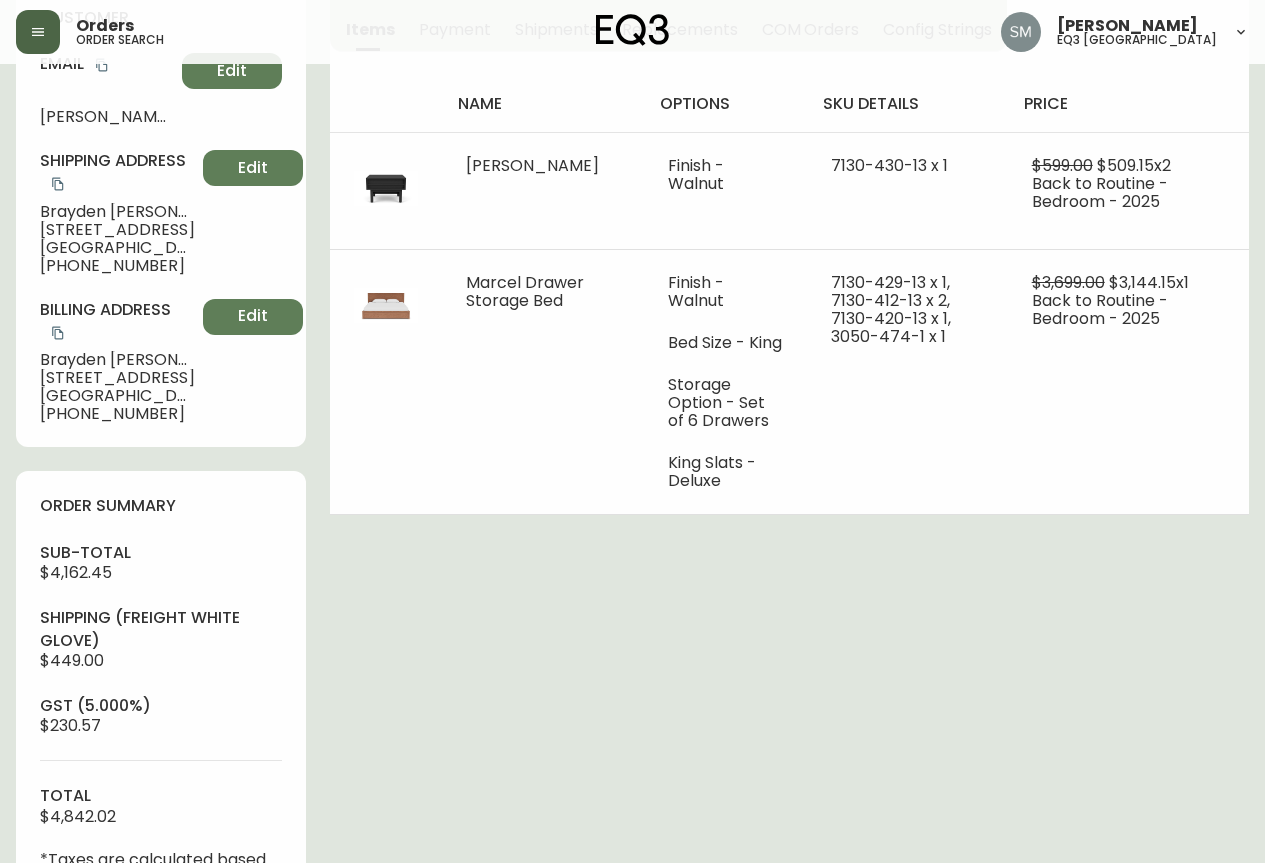 click 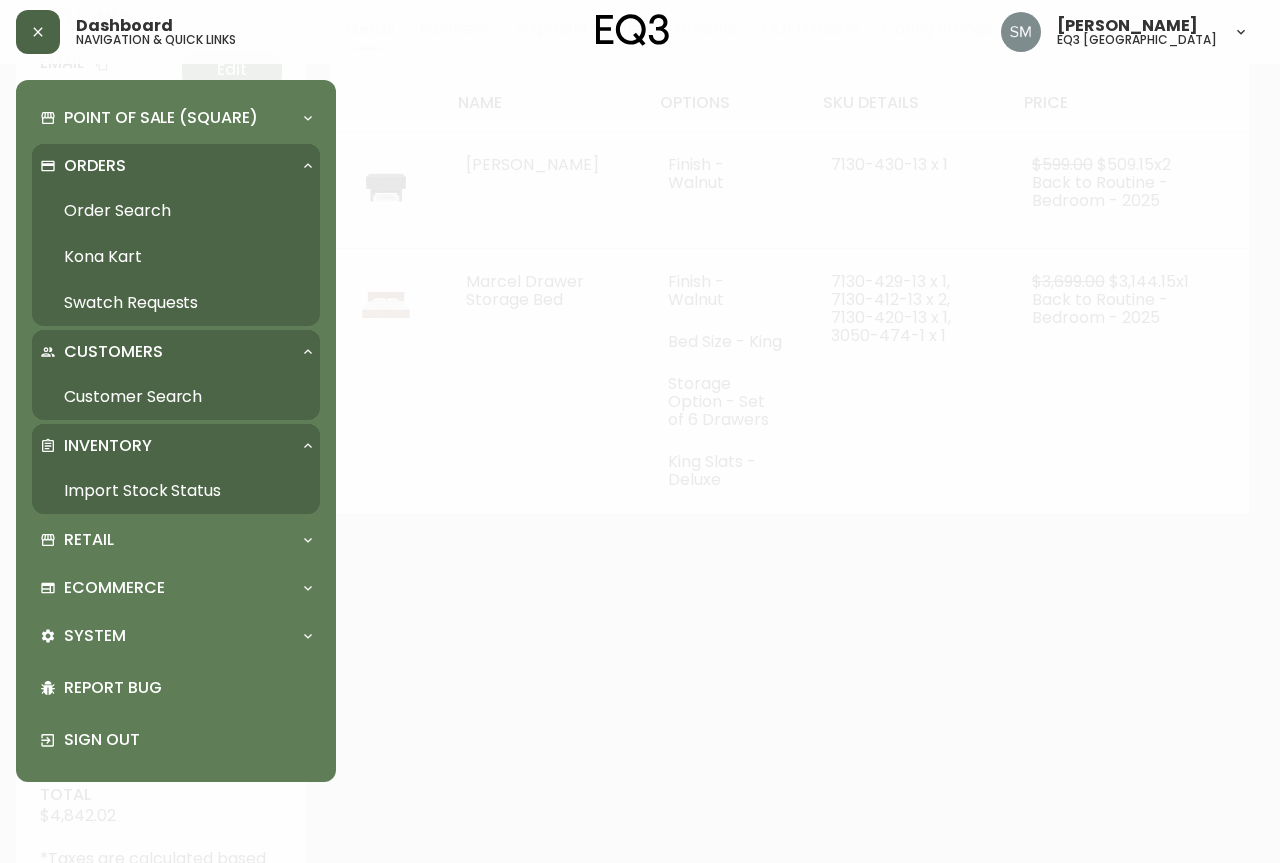 click 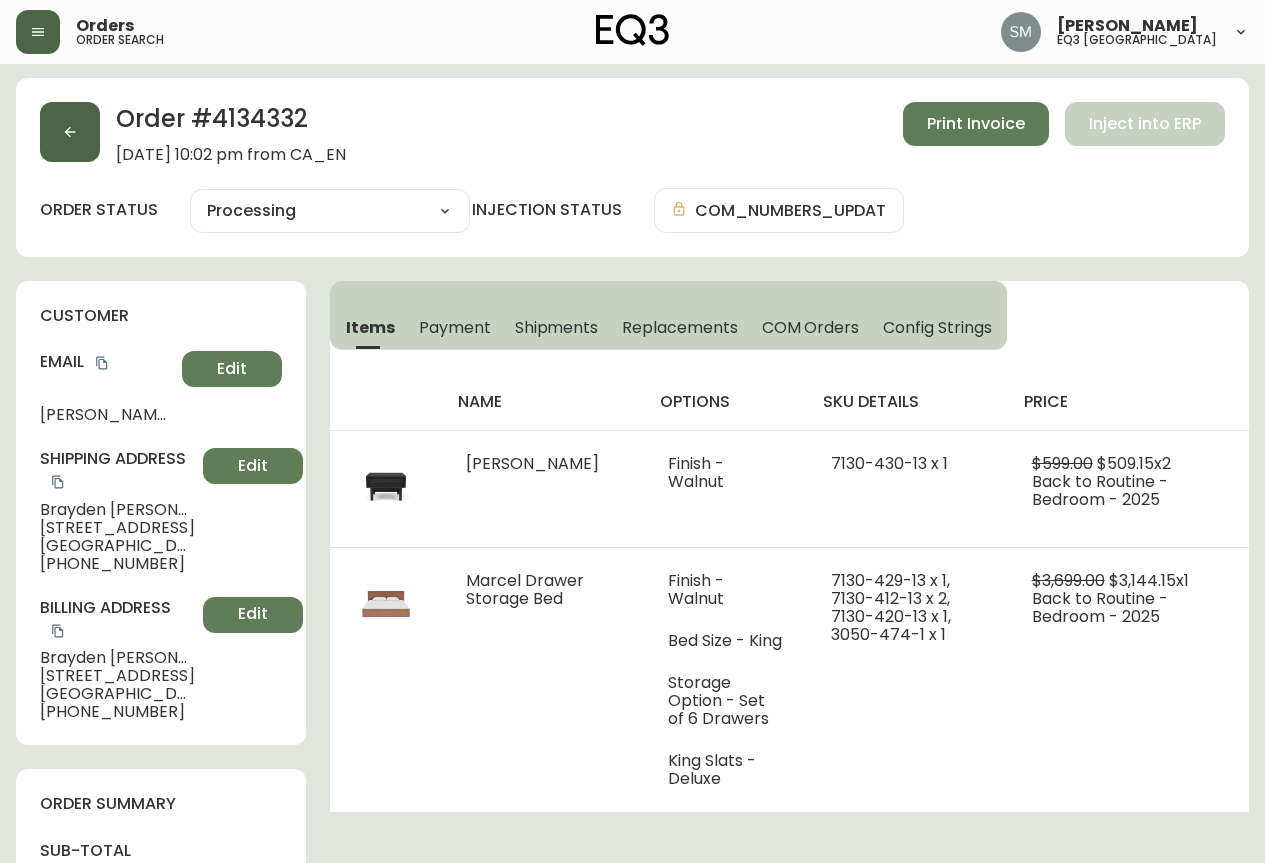 scroll, scrollTop: 1, scrollLeft: 0, axis: vertical 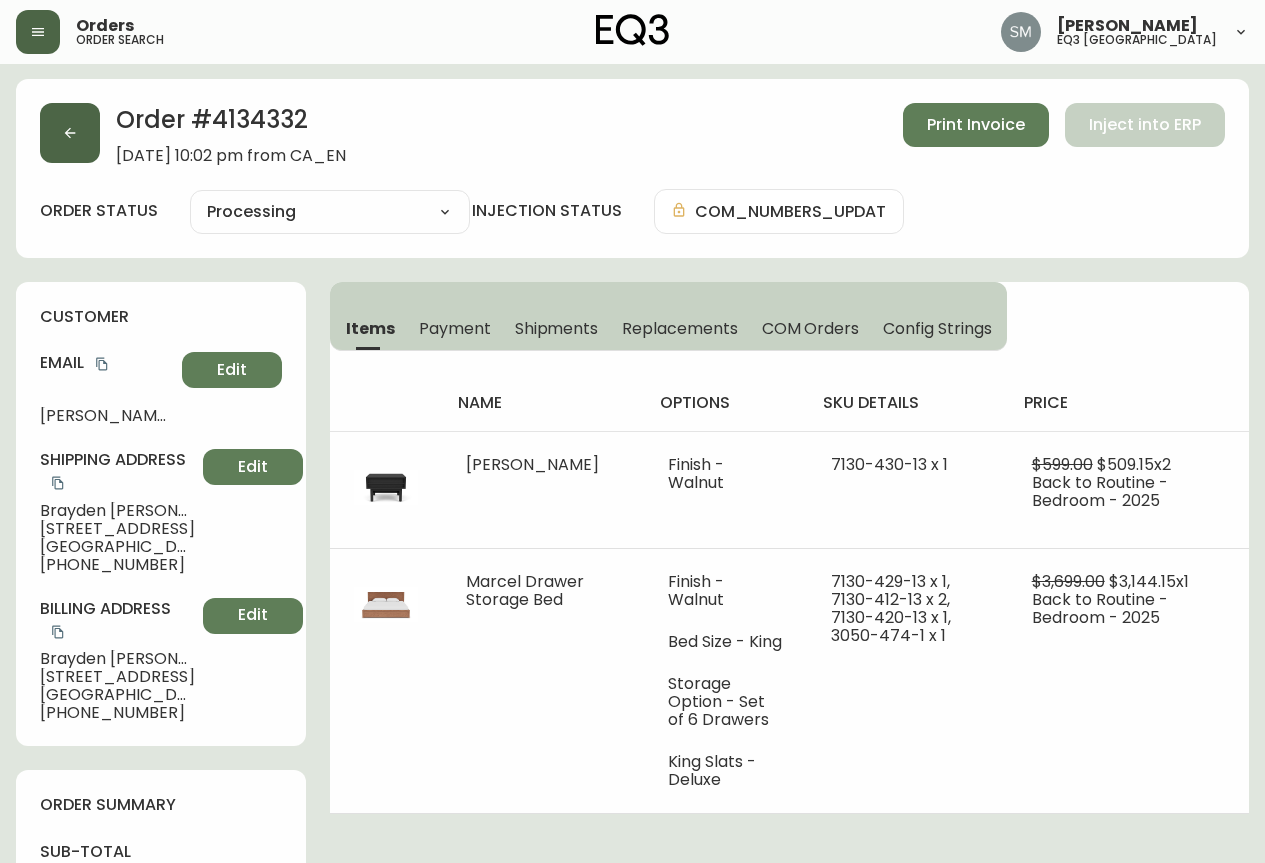 click at bounding box center (70, 133) 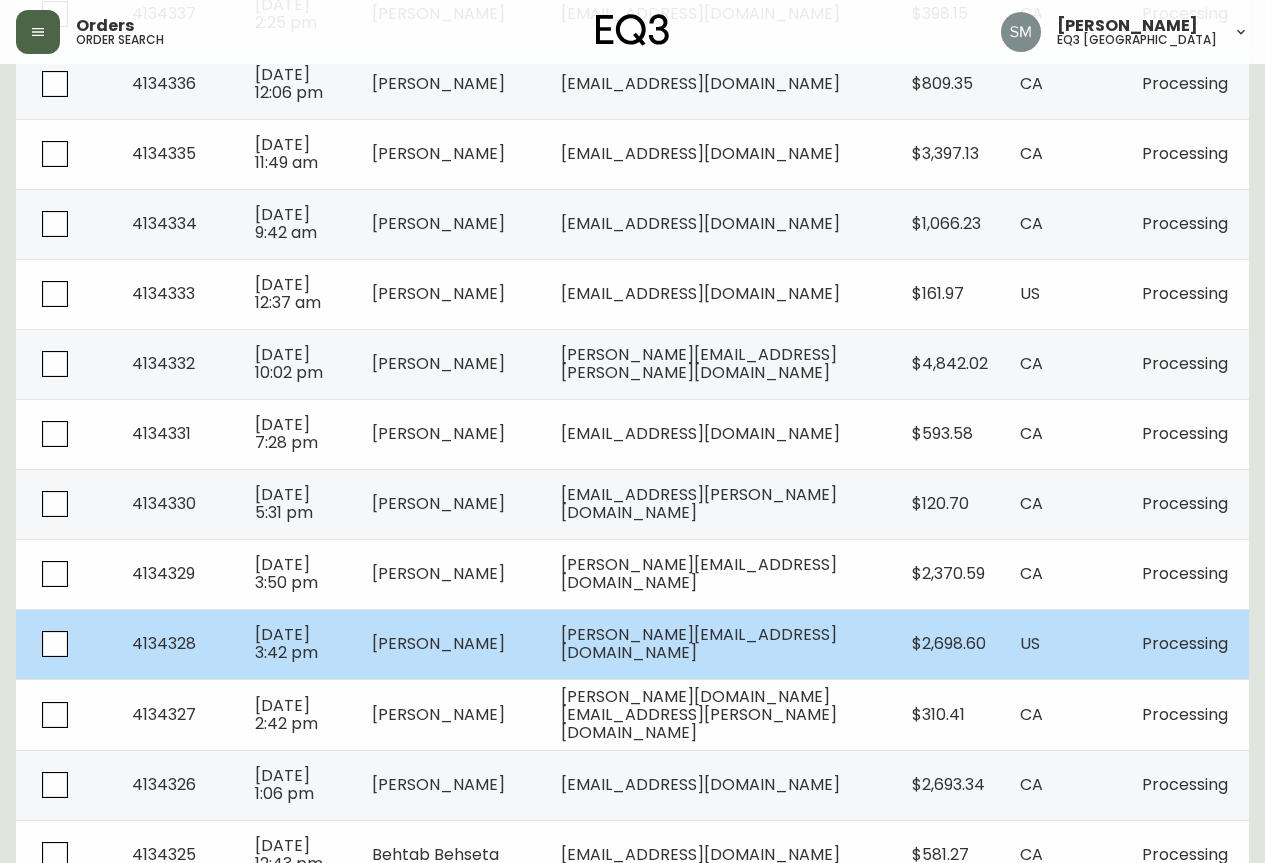 scroll, scrollTop: 500, scrollLeft: 0, axis: vertical 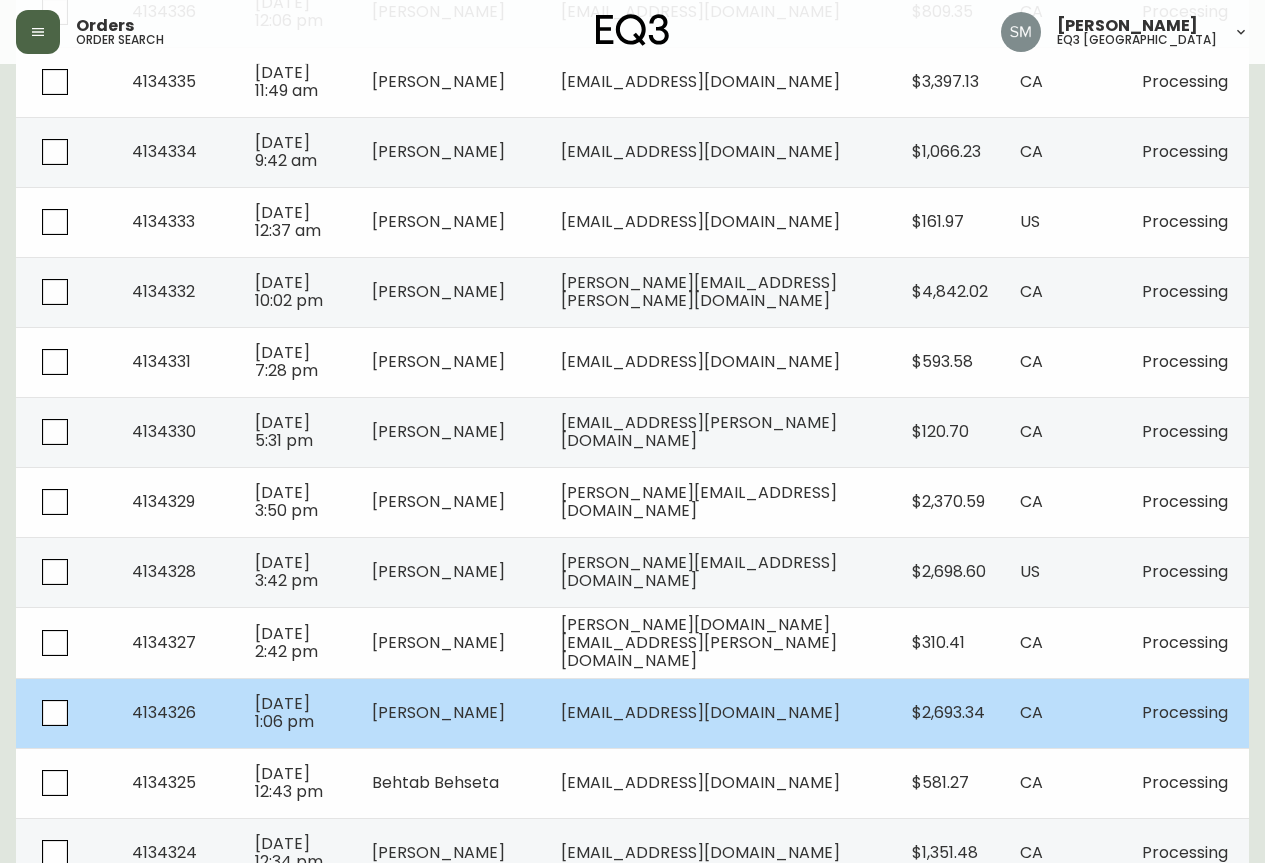 click on "[EMAIL_ADDRESS][DOMAIN_NAME]" at bounding box center (720, 713) 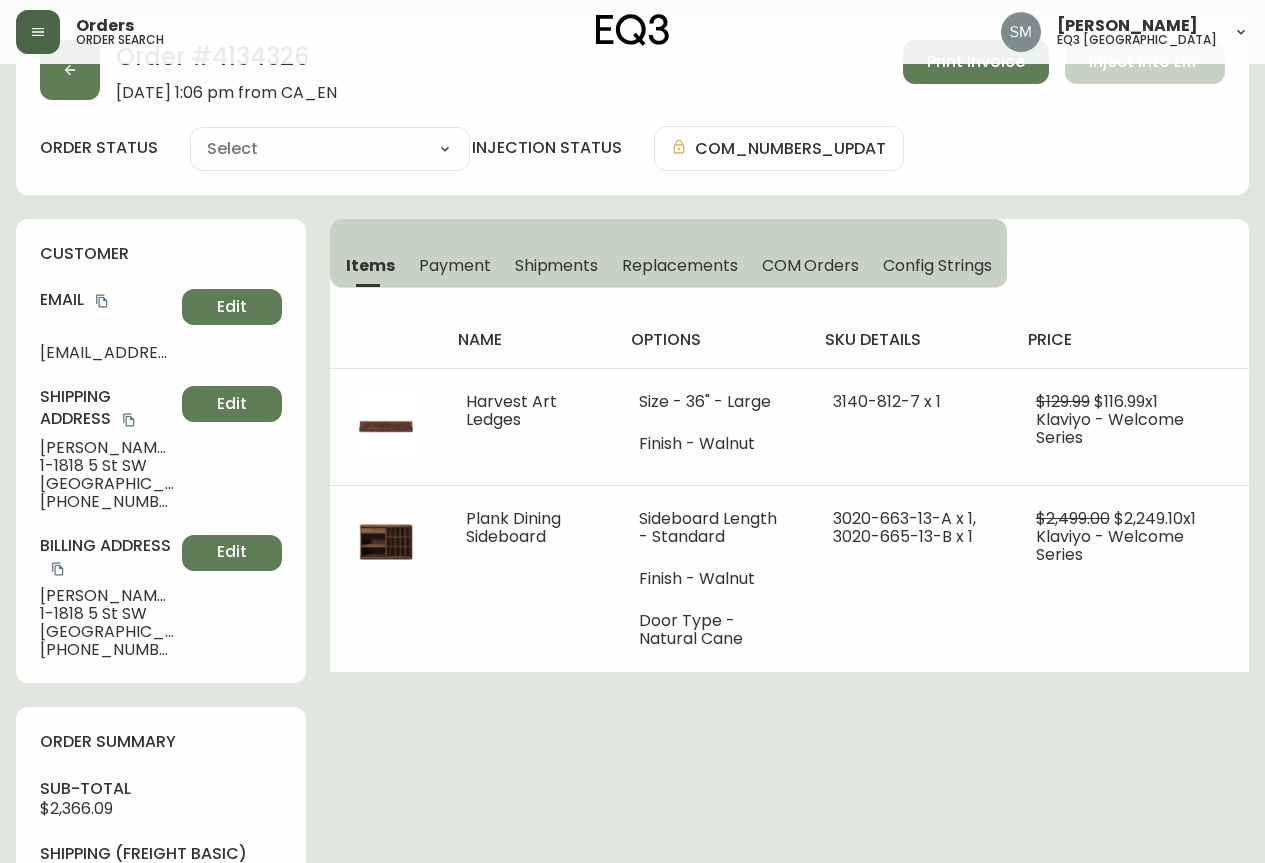 scroll, scrollTop: 500, scrollLeft: 0, axis: vertical 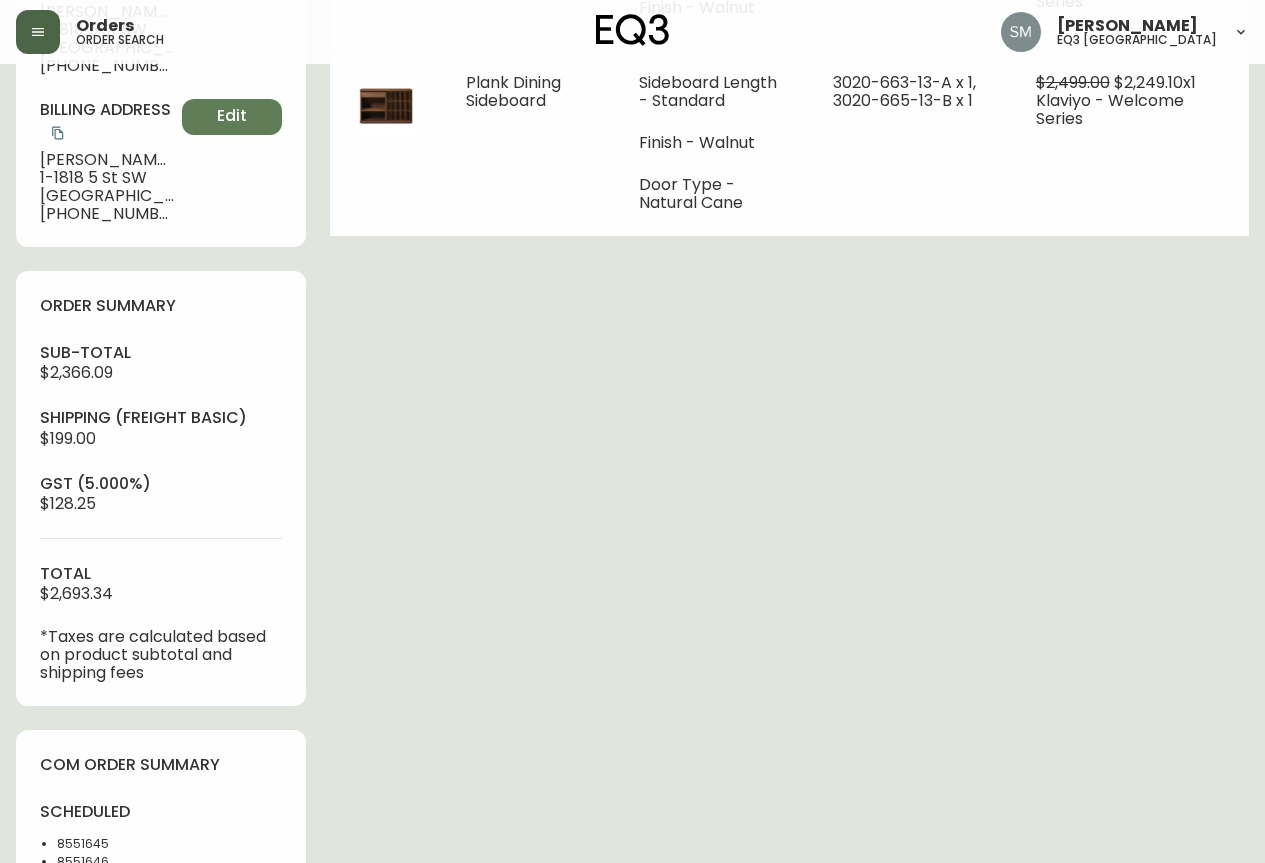 type on "Processing" 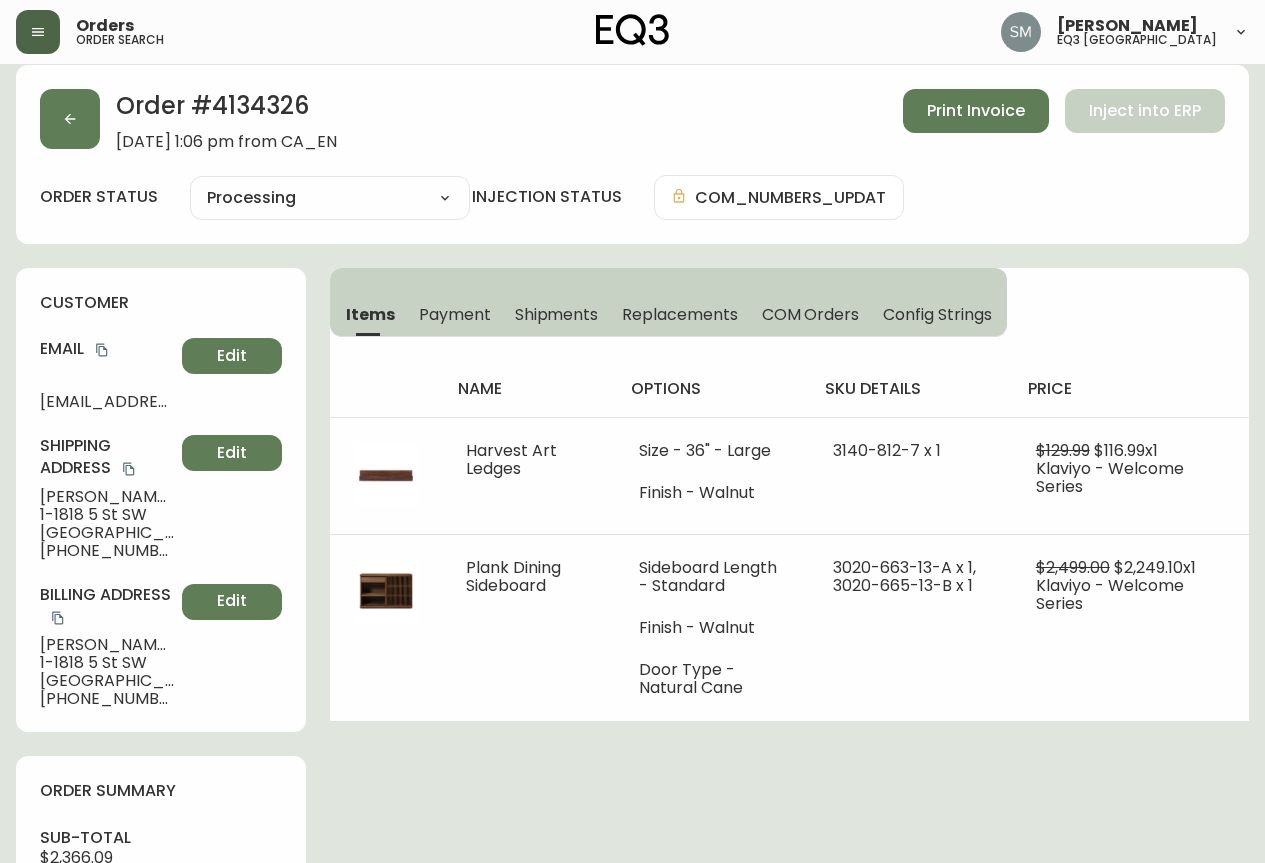 scroll, scrollTop: 0, scrollLeft: 0, axis: both 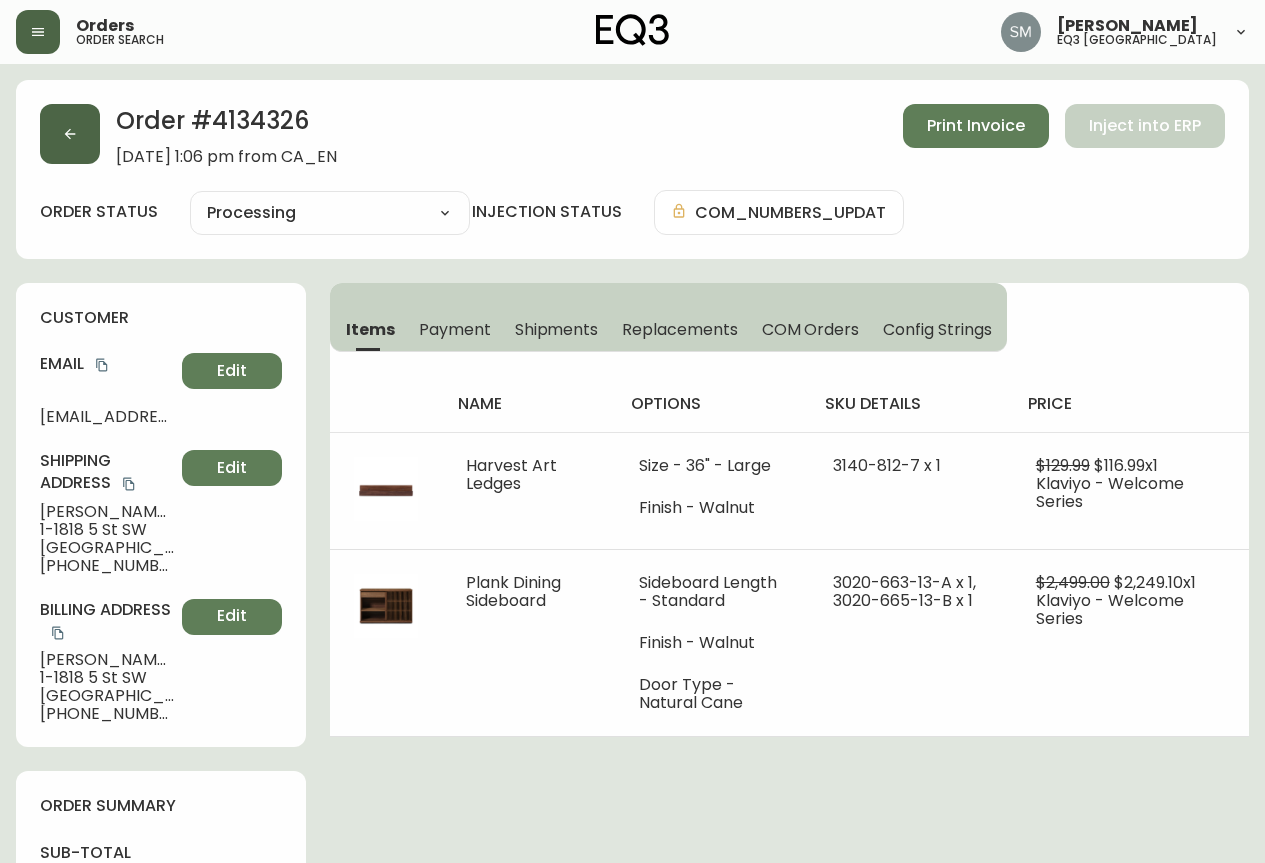 click 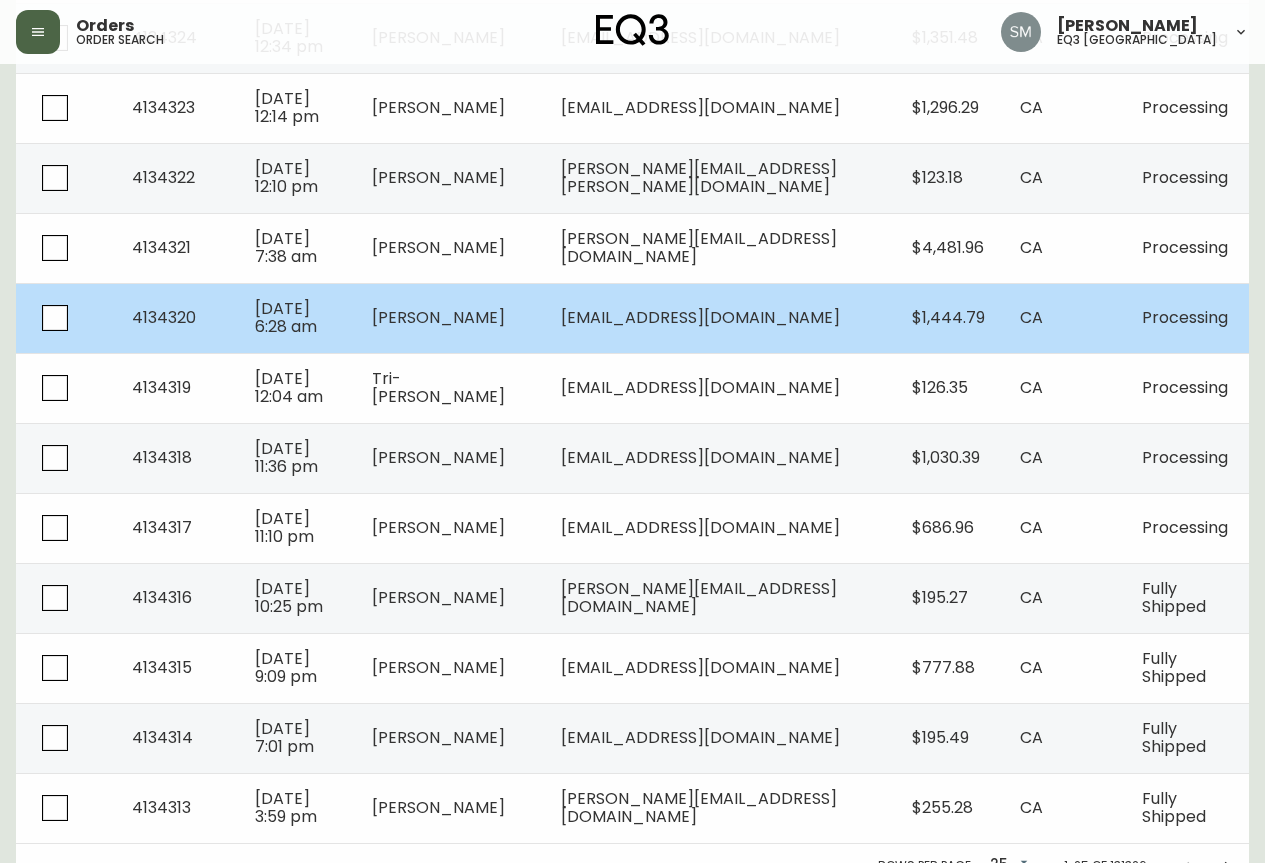 scroll, scrollTop: 1339, scrollLeft: 0, axis: vertical 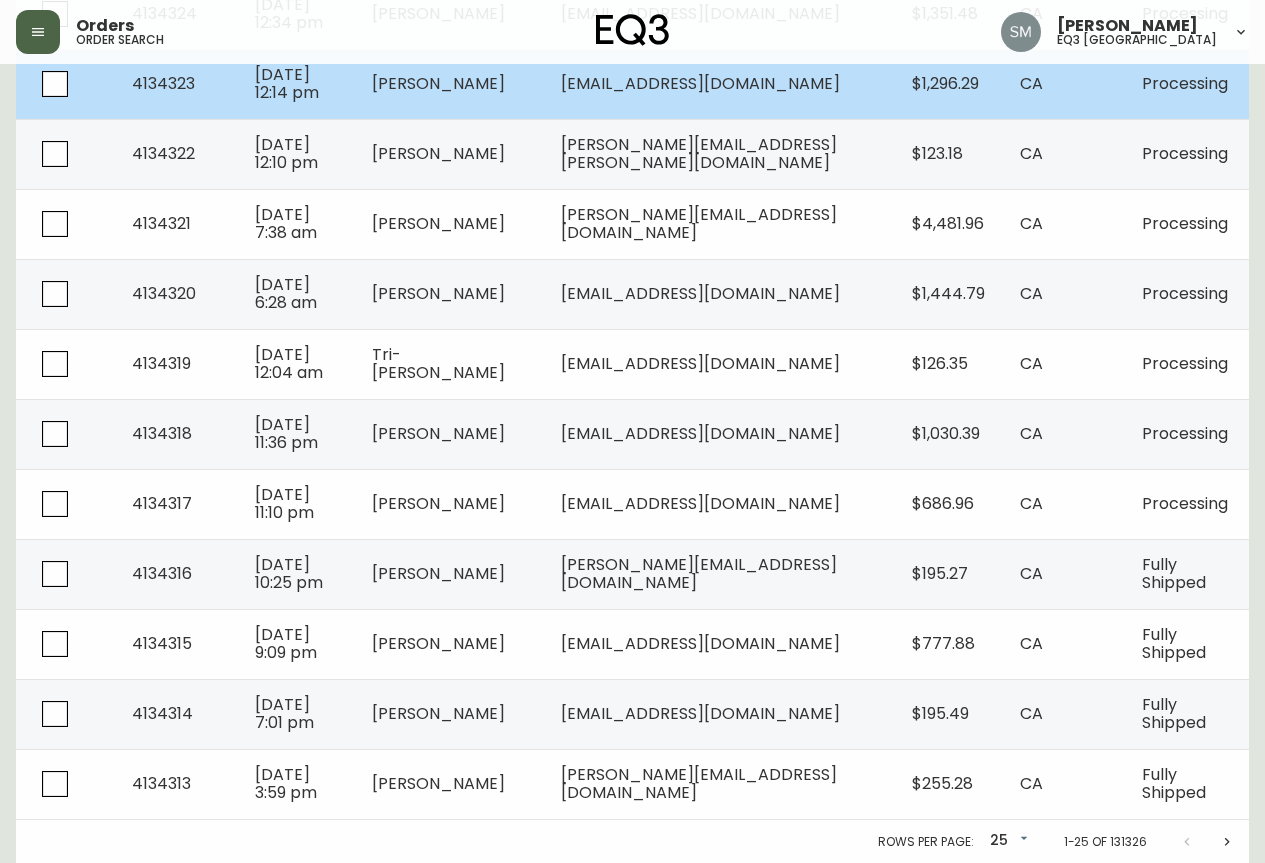 click on "[EMAIL_ADDRESS][DOMAIN_NAME]" at bounding box center [720, 84] 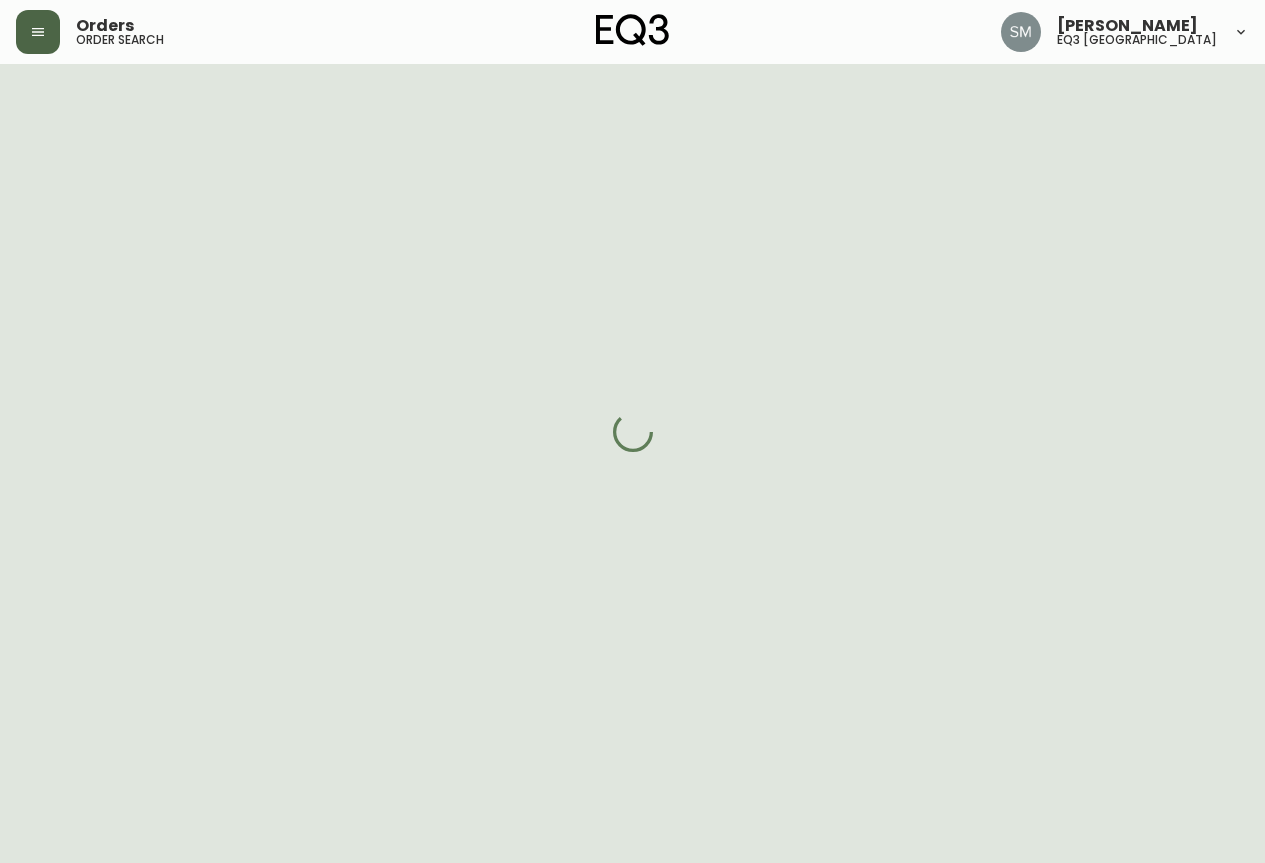 scroll, scrollTop: 1088, scrollLeft: 0, axis: vertical 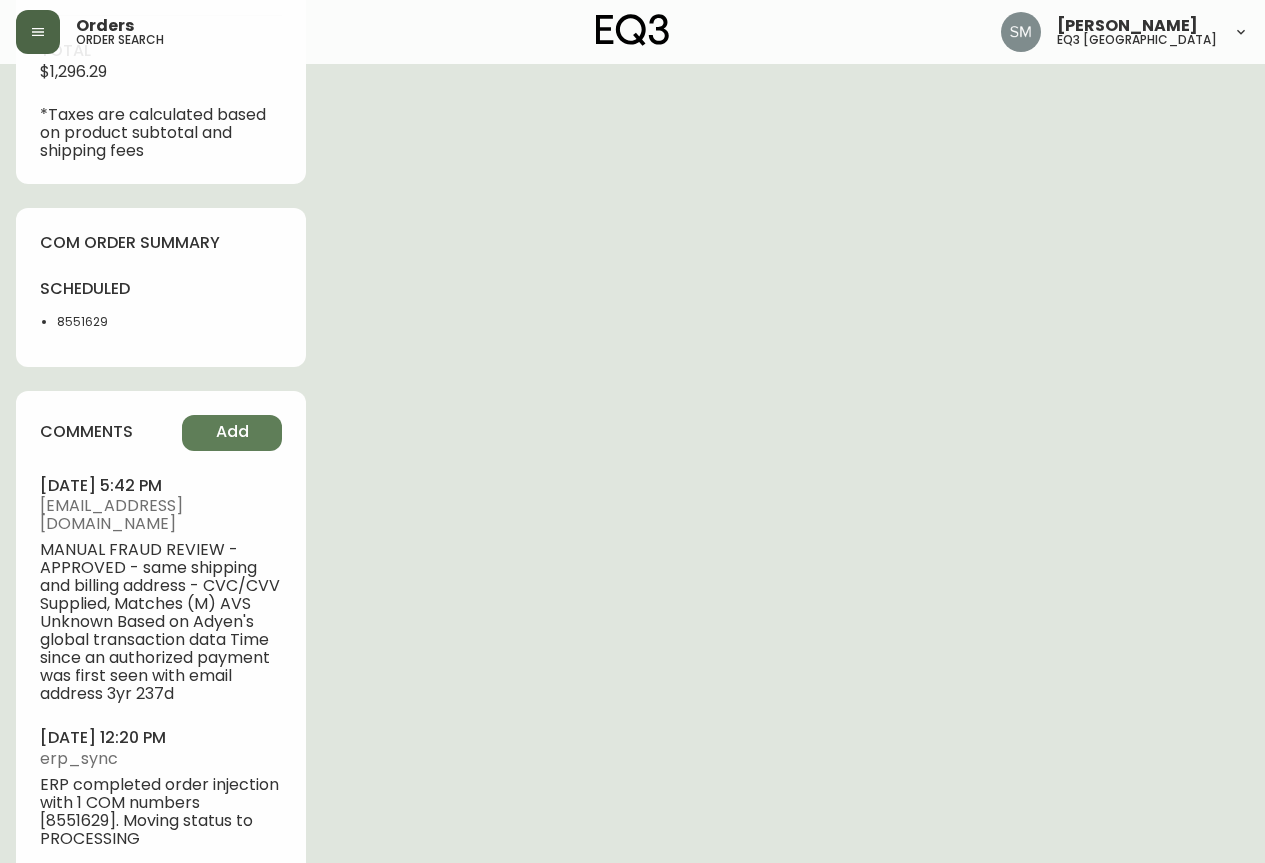 type on "Processing" 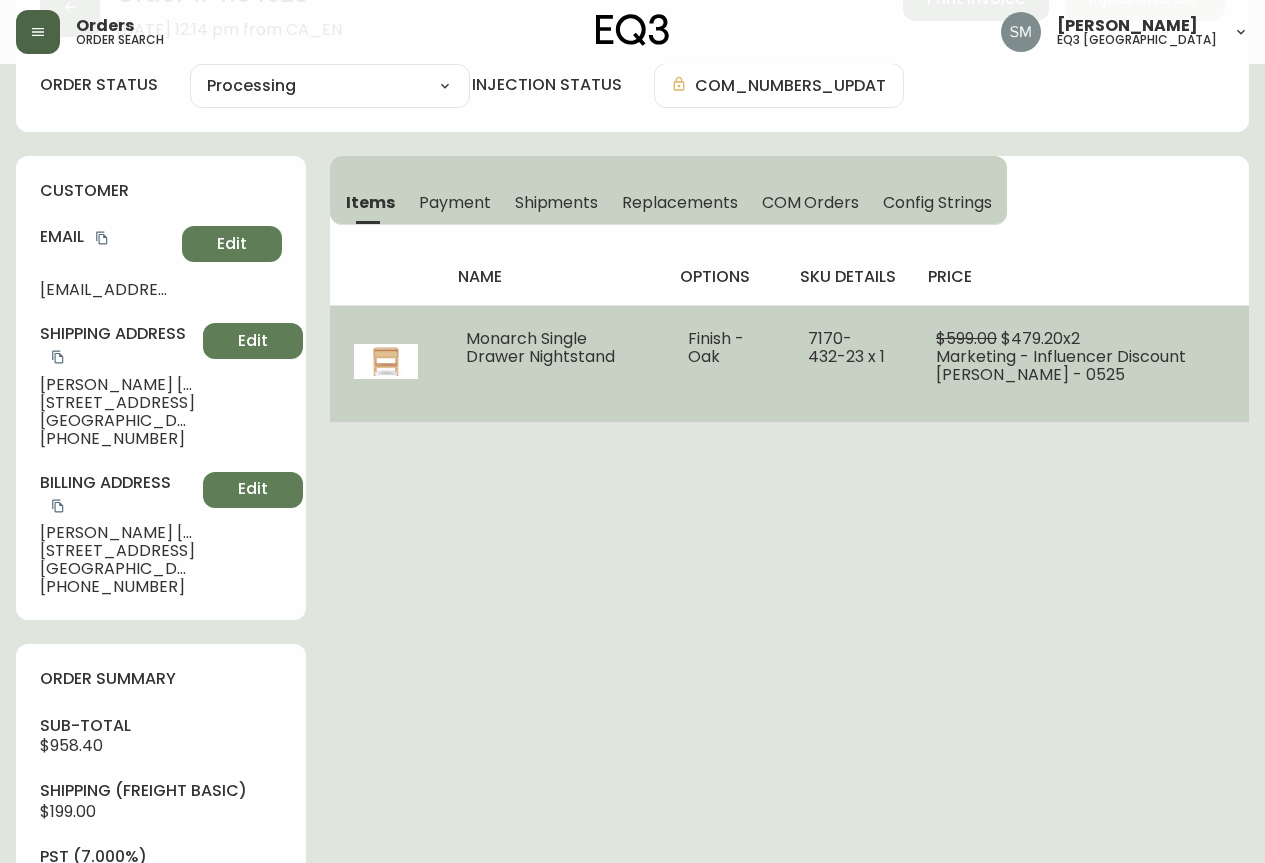 scroll, scrollTop: 88, scrollLeft: 0, axis: vertical 